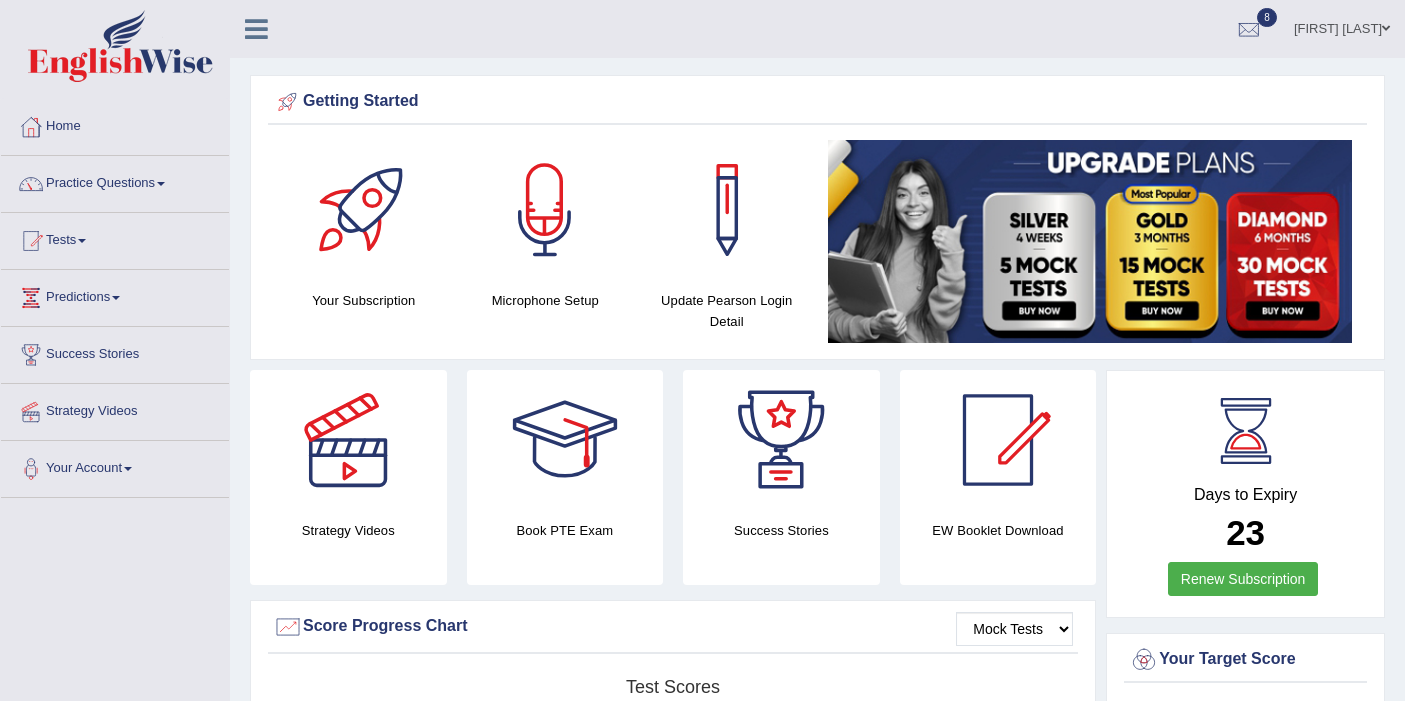 scroll, scrollTop: 0, scrollLeft: 0, axis: both 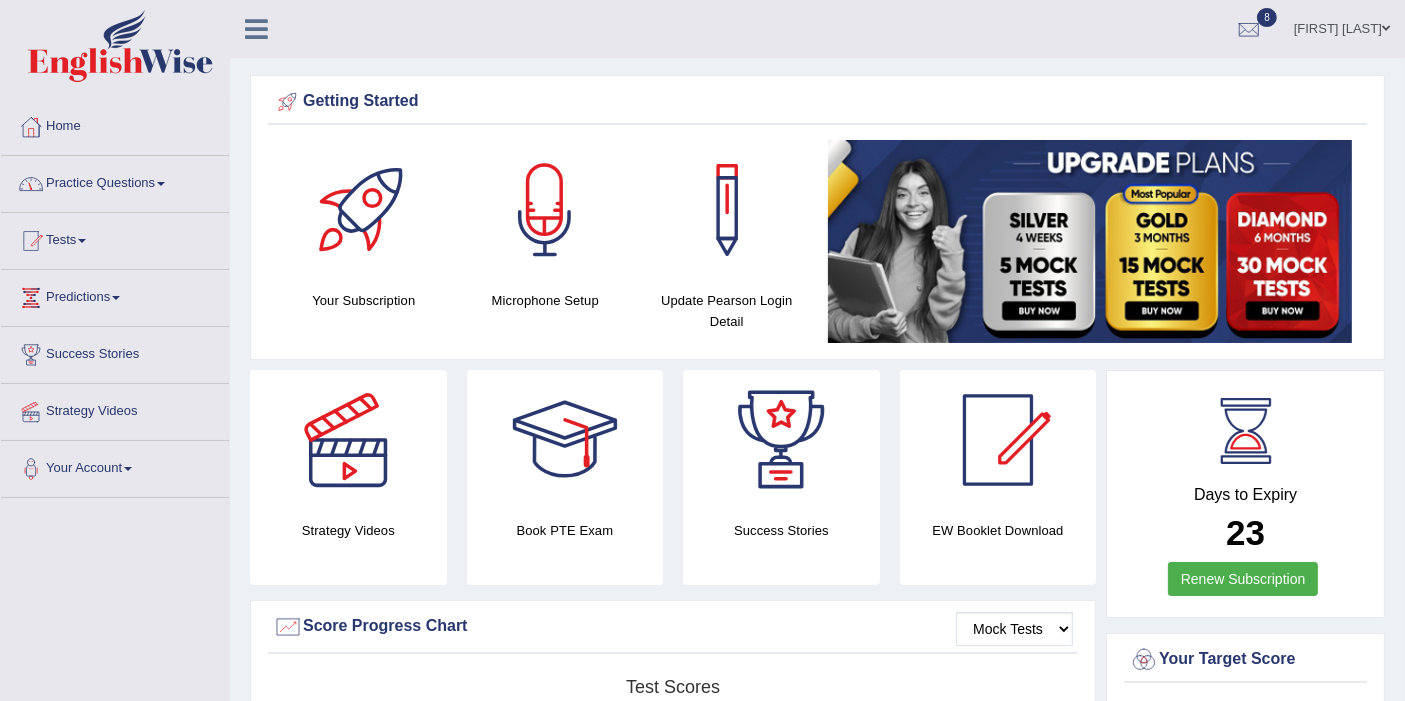 click at bounding box center (120, 46) 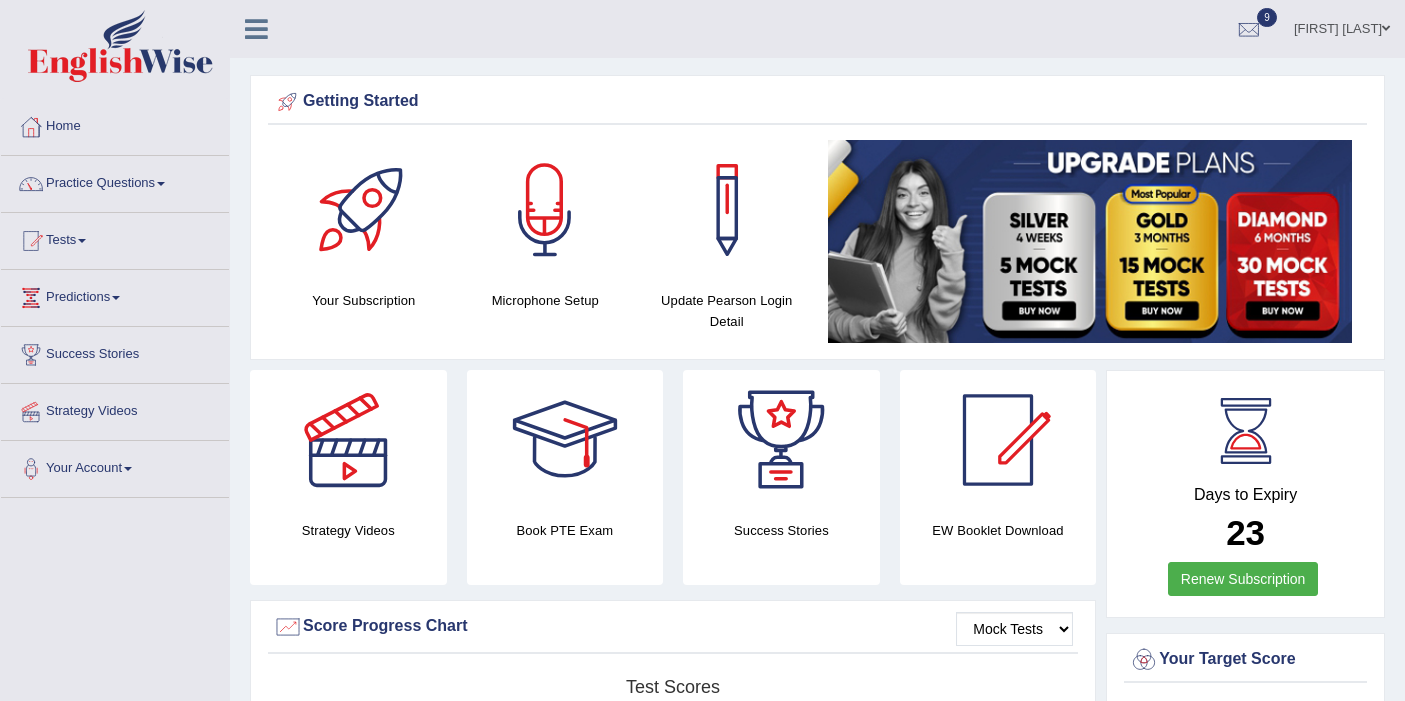 scroll, scrollTop: 620, scrollLeft: 0, axis: vertical 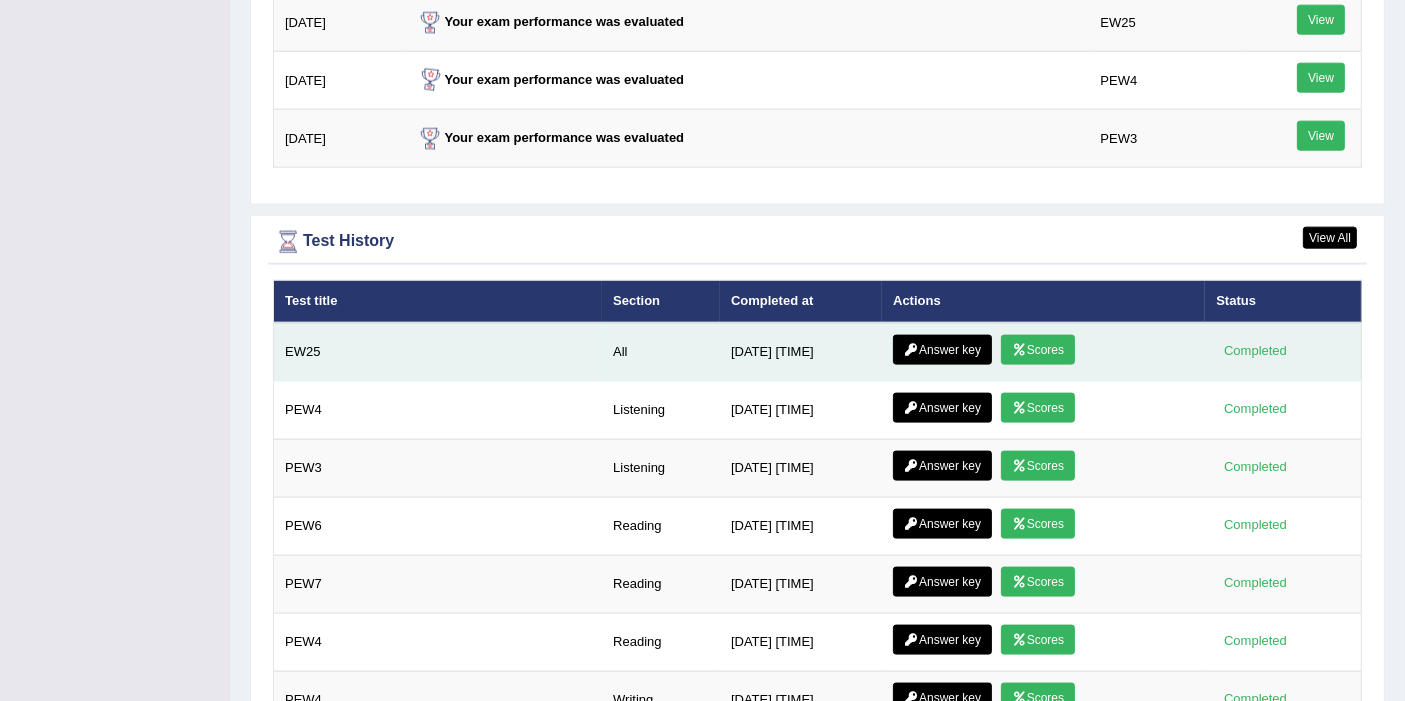 click on "Scores" at bounding box center [1038, 350] 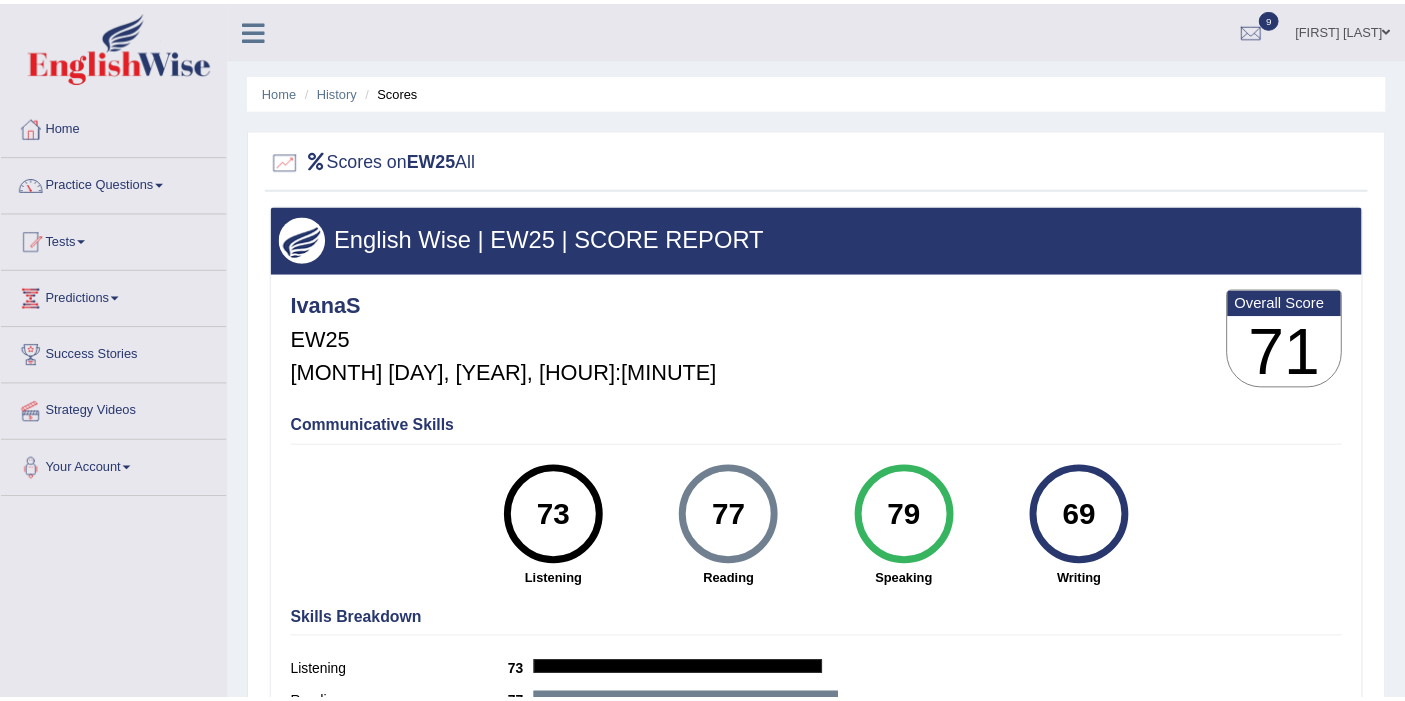 scroll, scrollTop: 0, scrollLeft: 0, axis: both 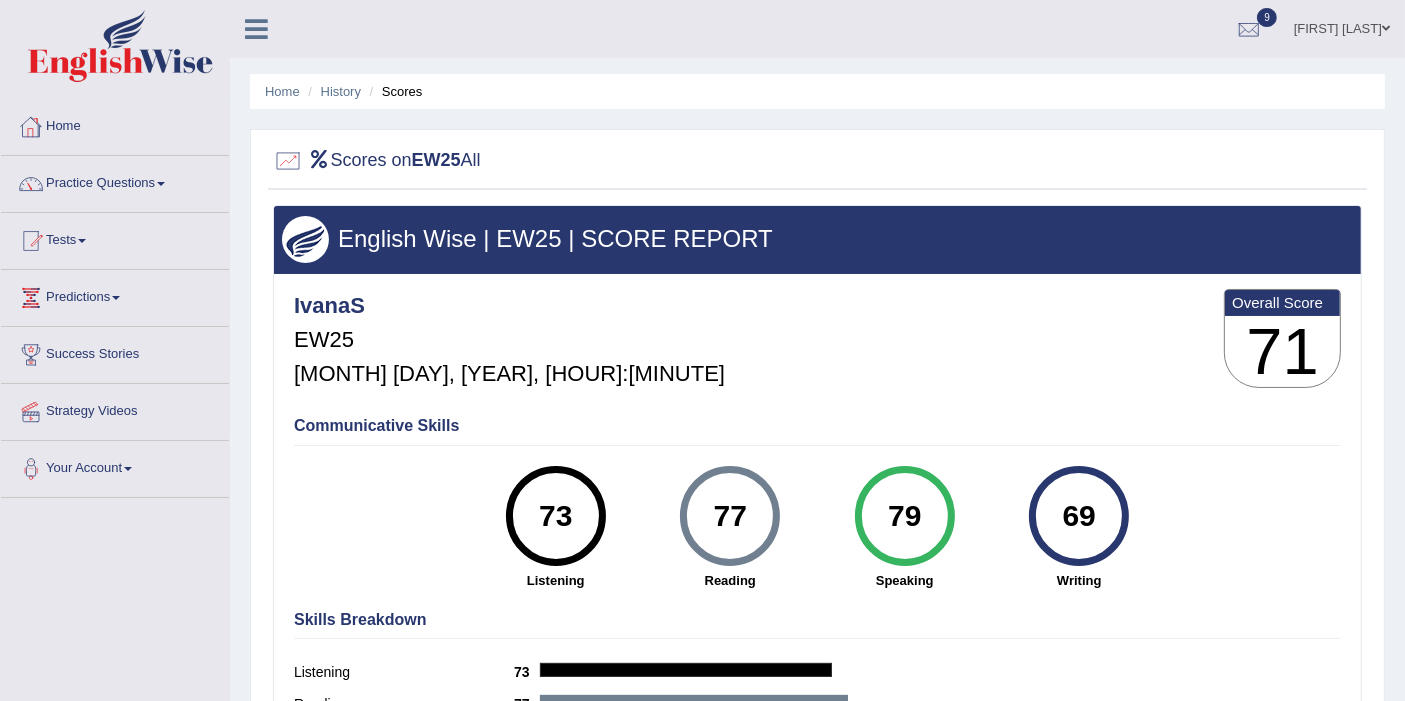 click at bounding box center (120, 46) 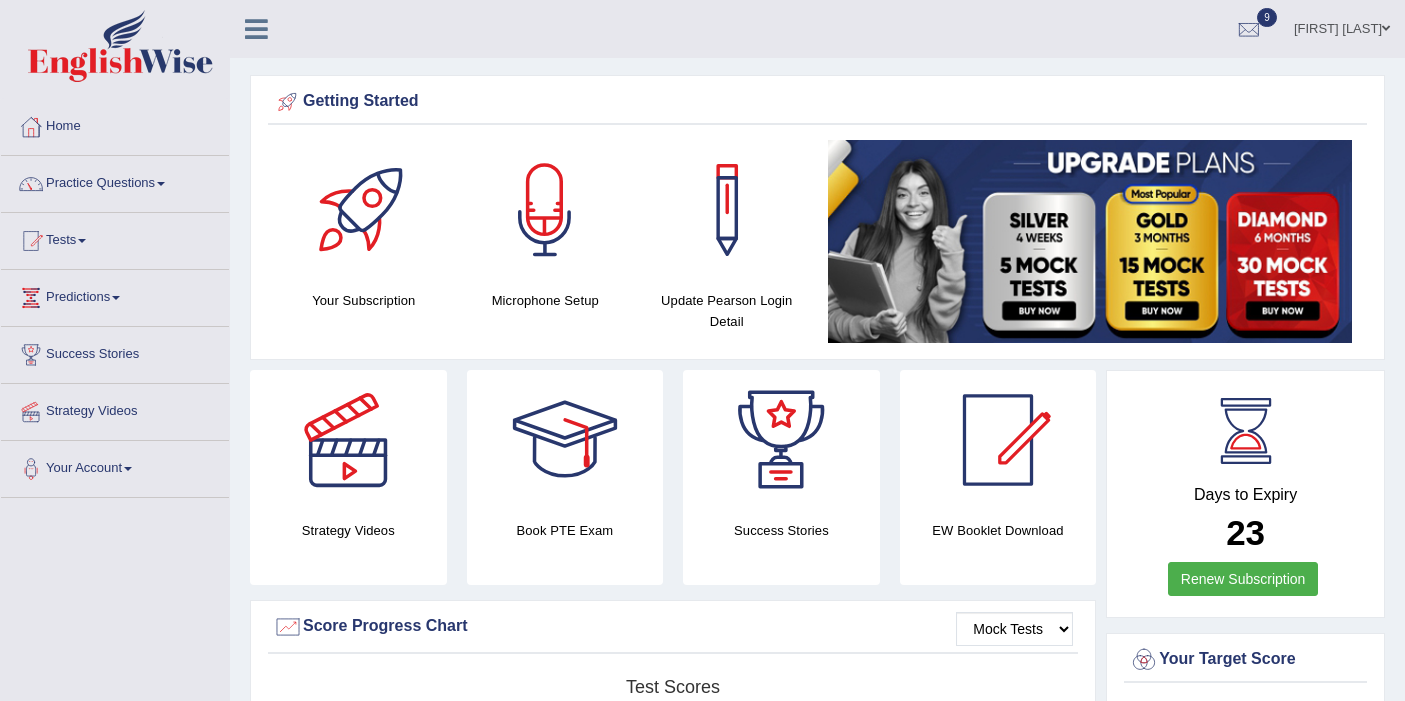scroll, scrollTop: 0, scrollLeft: 0, axis: both 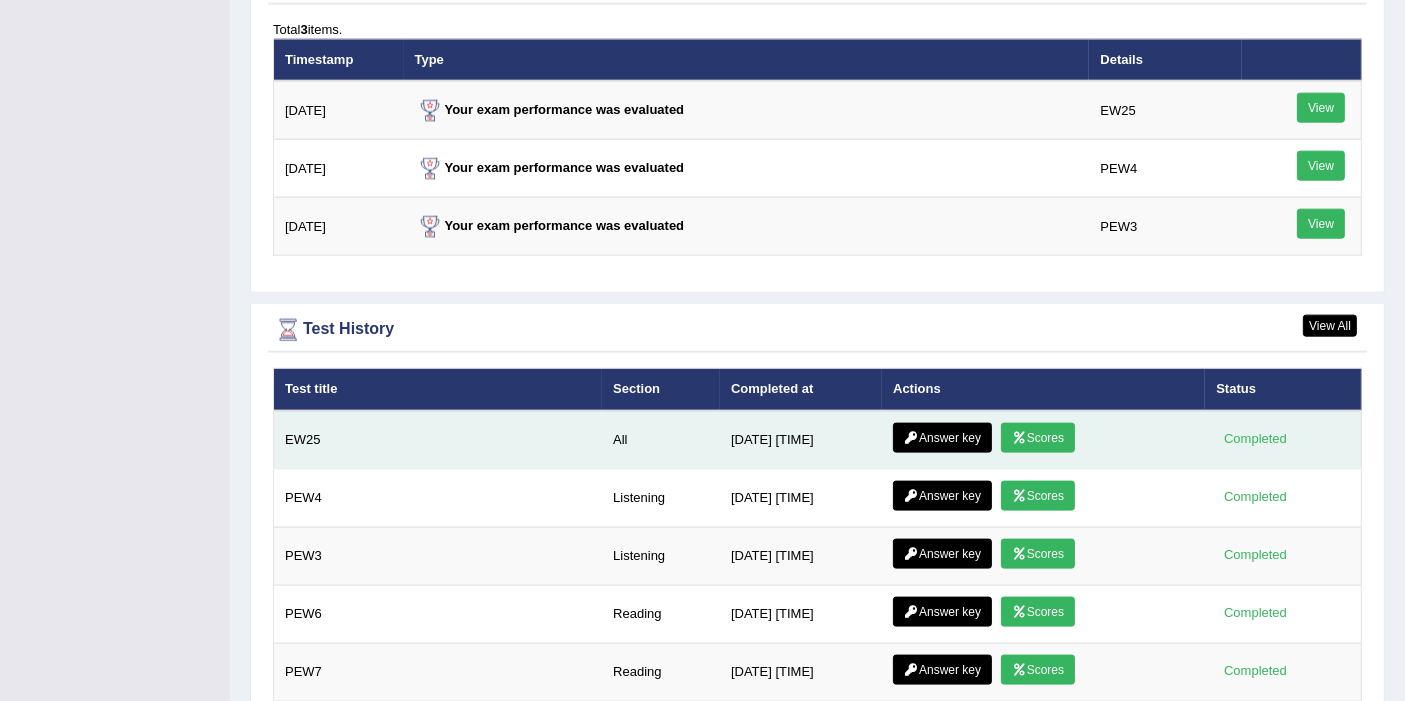 click on "Answer key" at bounding box center (942, 438) 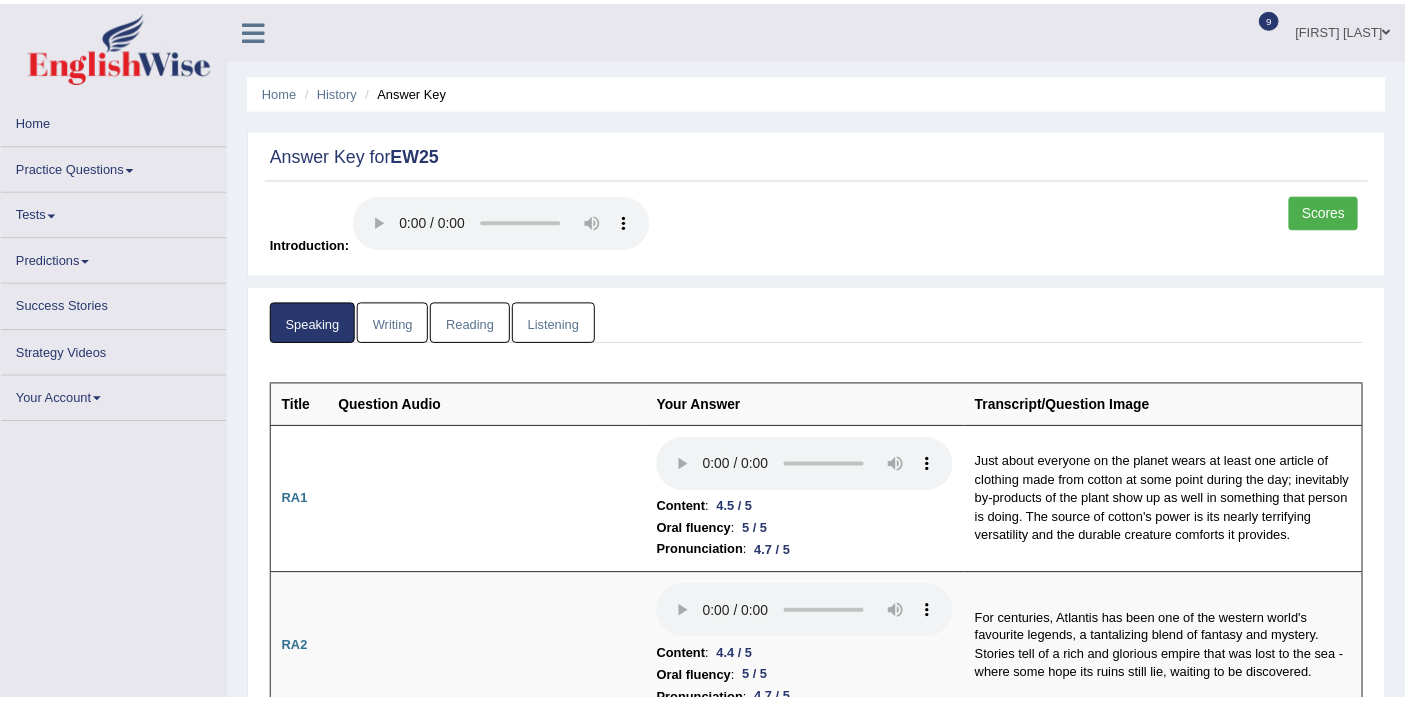 scroll, scrollTop: 0, scrollLeft: 0, axis: both 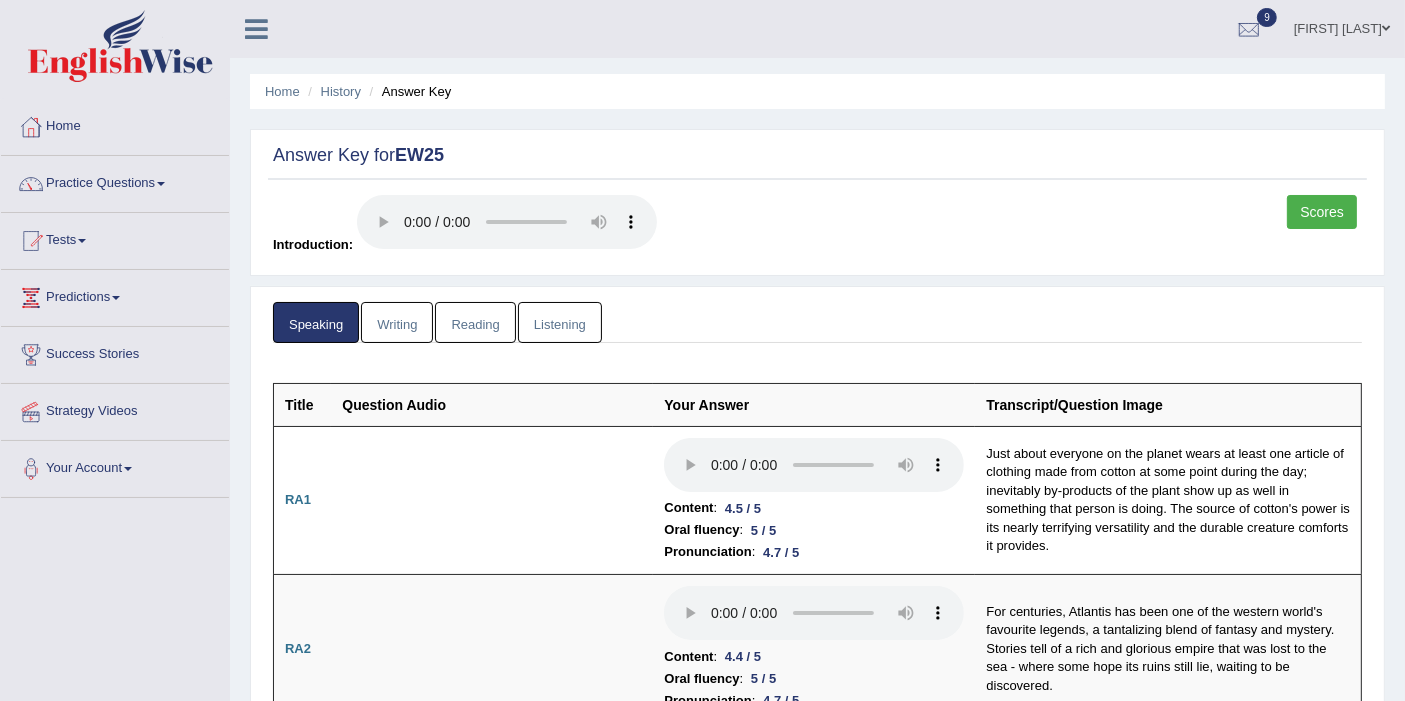 click on "Writing" at bounding box center [397, 322] 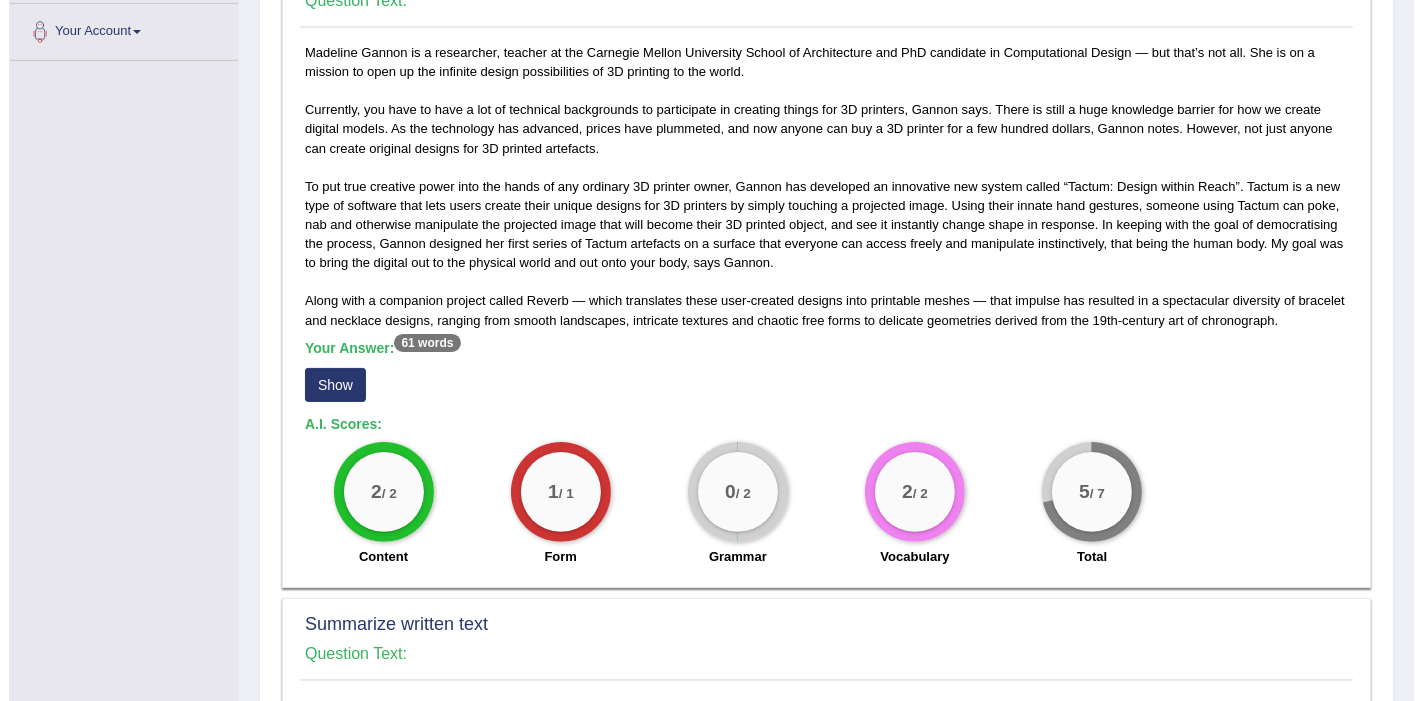 scroll, scrollTop: 436, scrollLeft: 0, axis: vertical 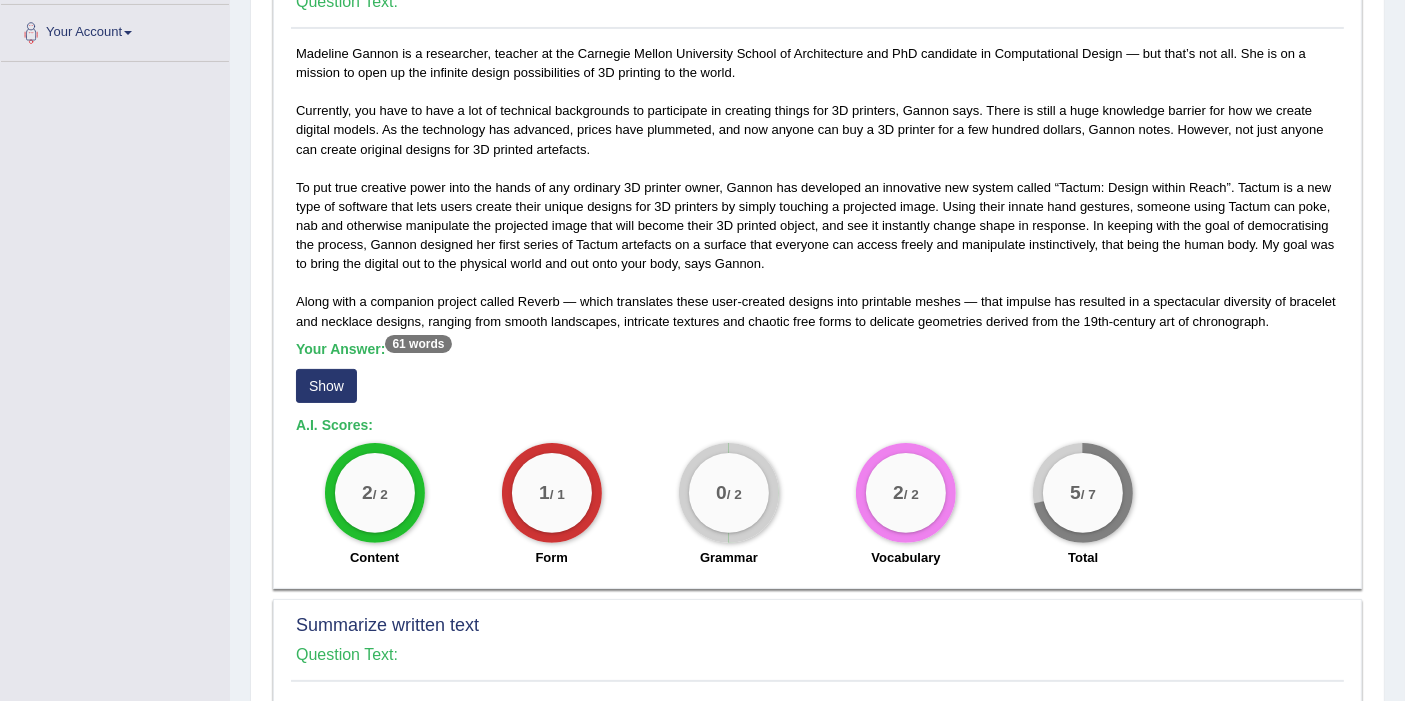 click on "61 words" at bounding box center (418, 344) 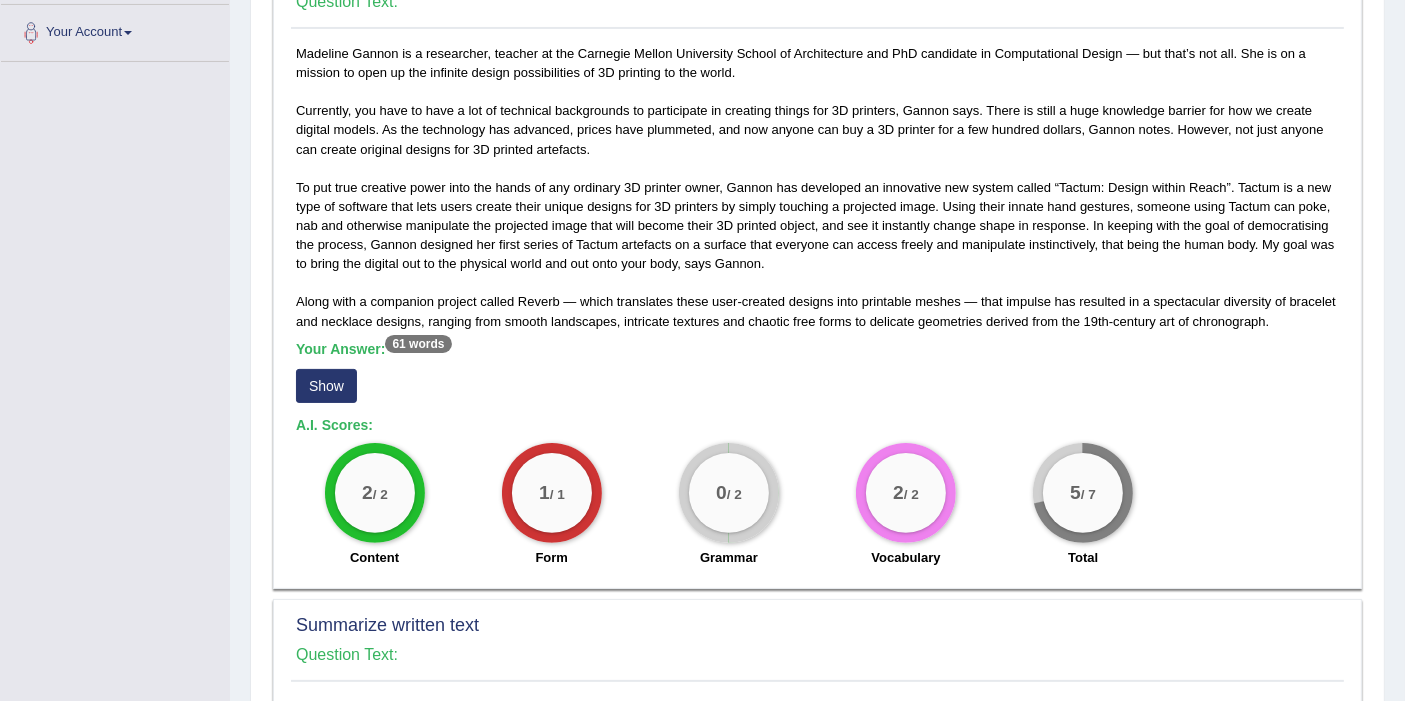 click on "Show" at bounding box center [326, 386] 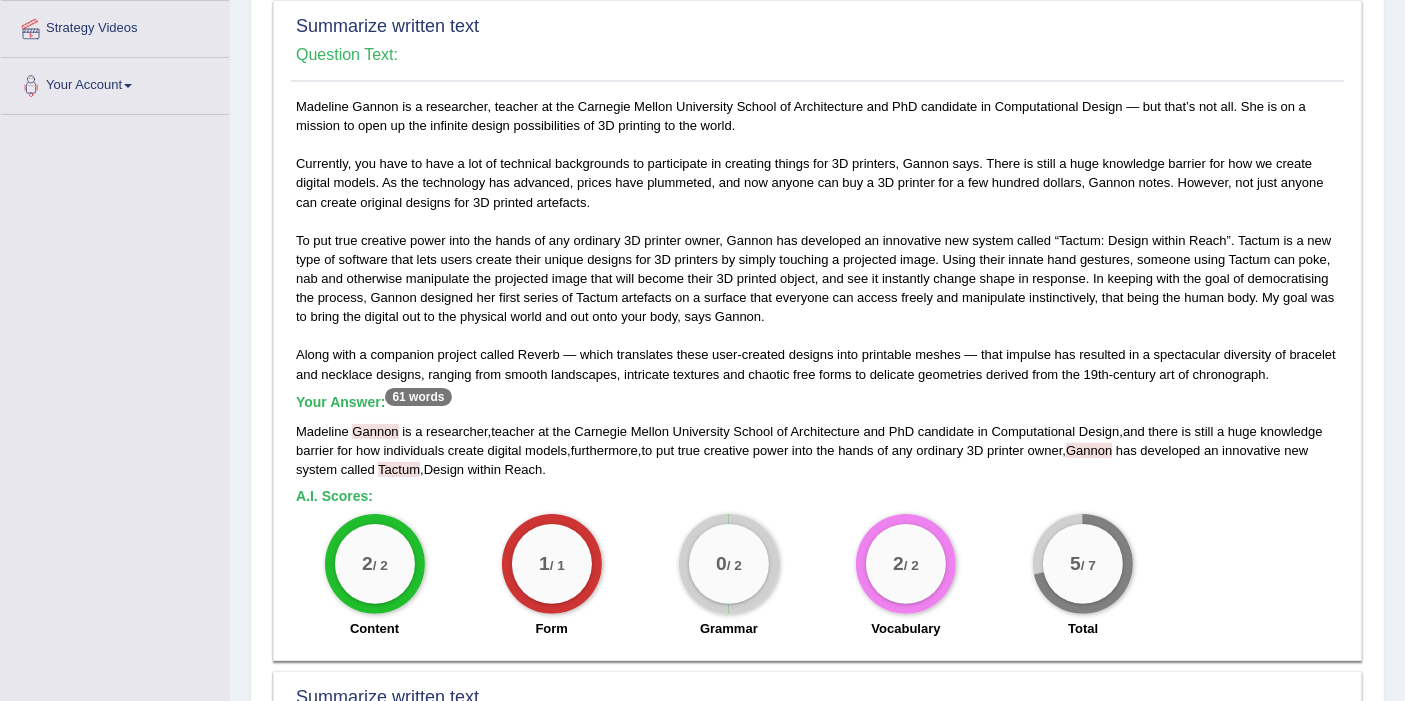 scroll, scrollTop: 382, scrollLeft: 0, axis: vertical 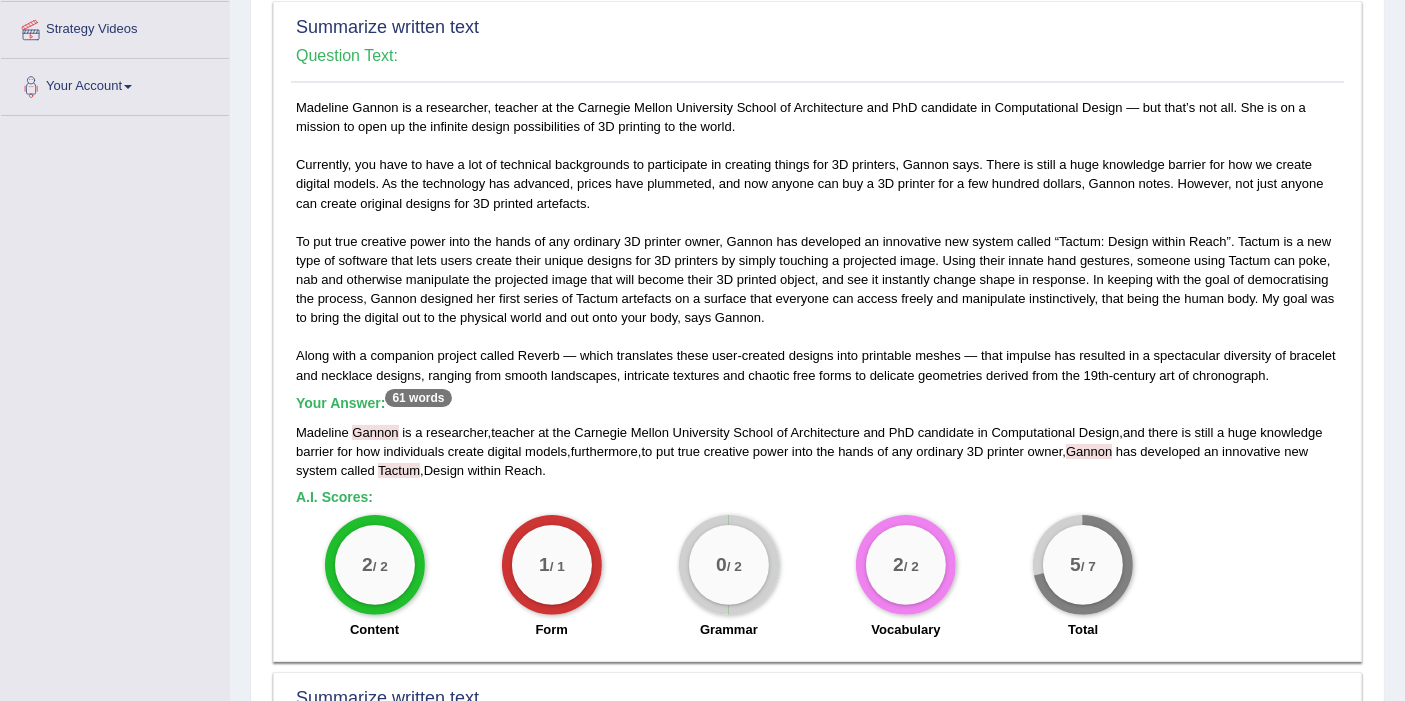 click on "Gannon" at bounding box center [375, 432] 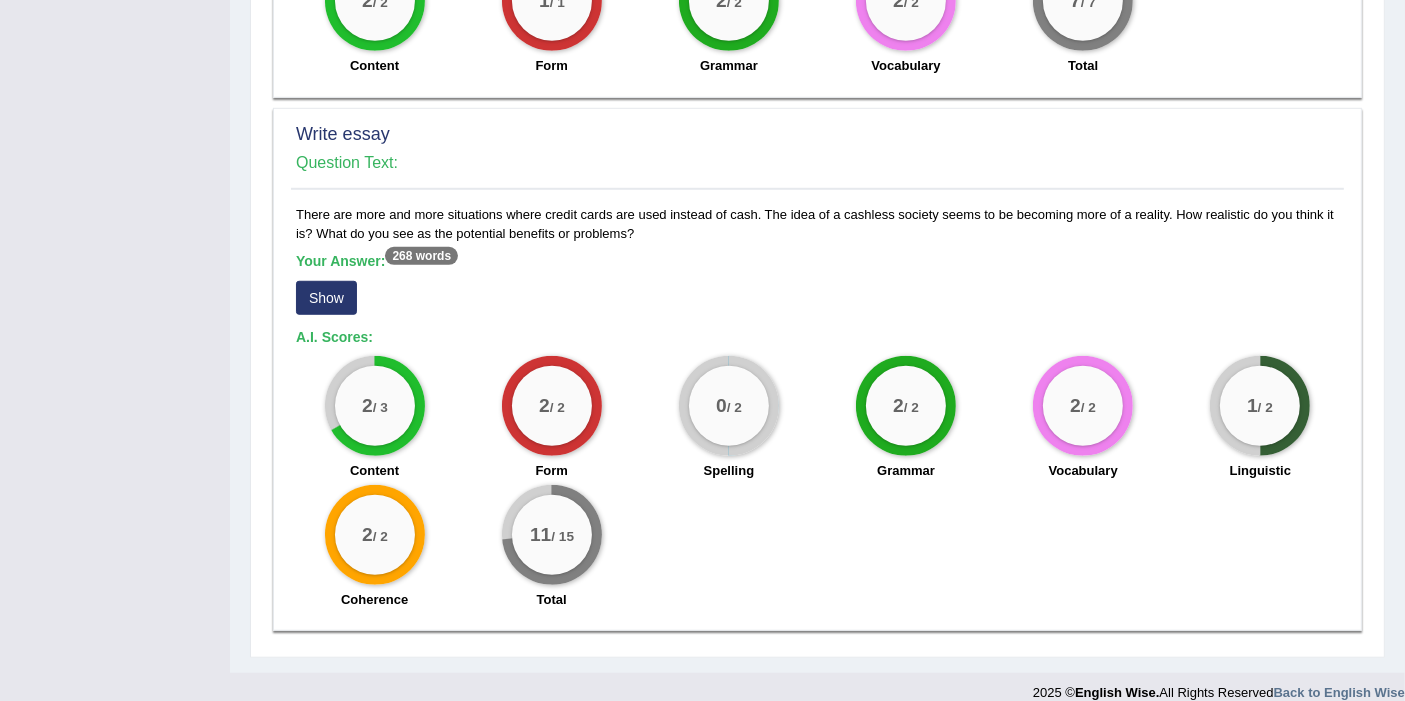 scroll, scrollTop: 1497, scrollLeft: 0, axis: vertical 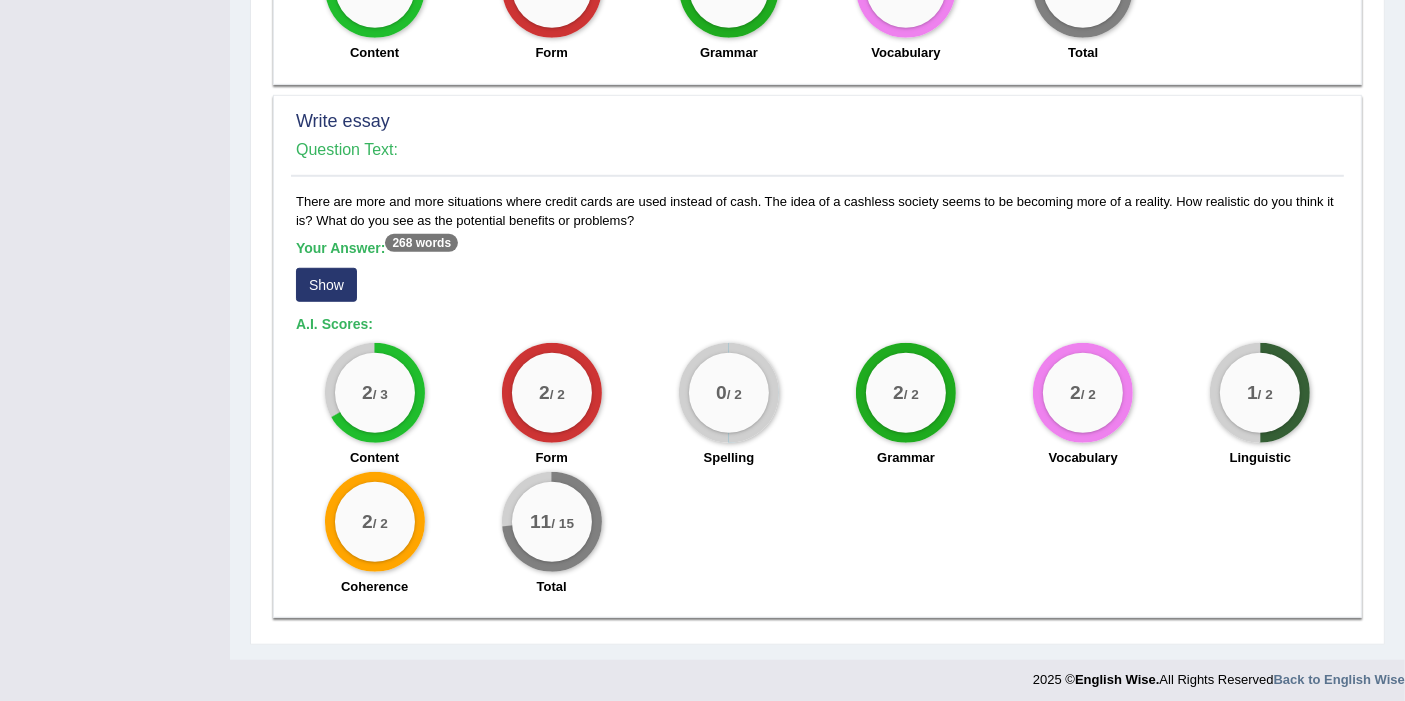 click on "Show" at bounding box center [326, 285] 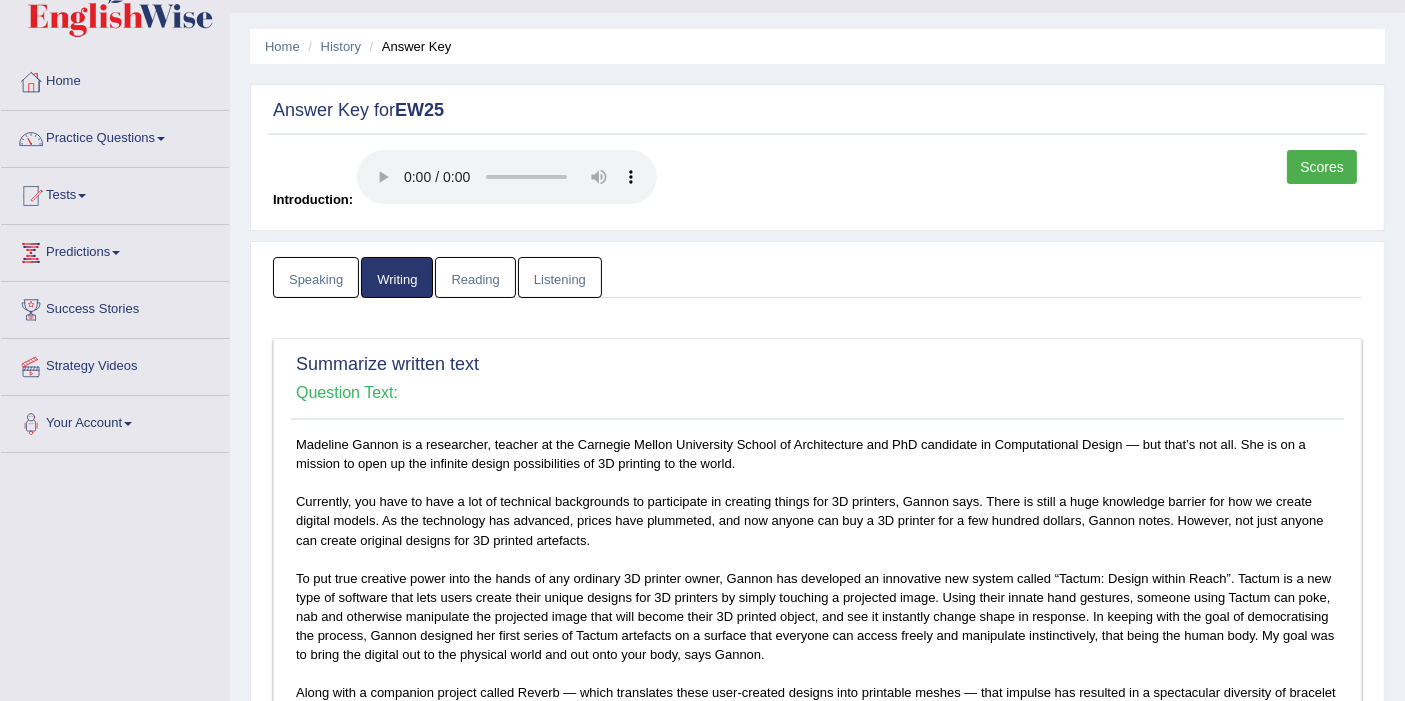 scroll, scrollTop: 0, scrollLeft: 0, axis: both 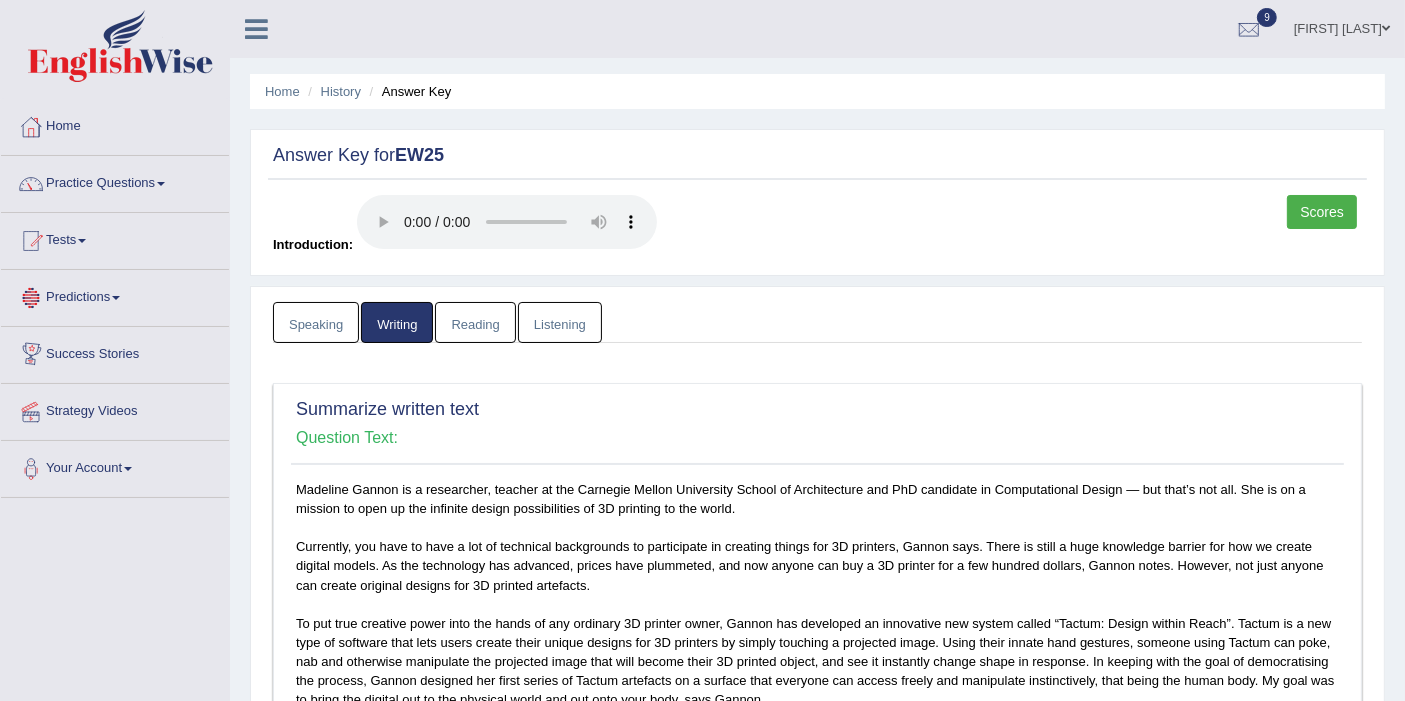 click on "Reading" at bounding box center (475, 322) 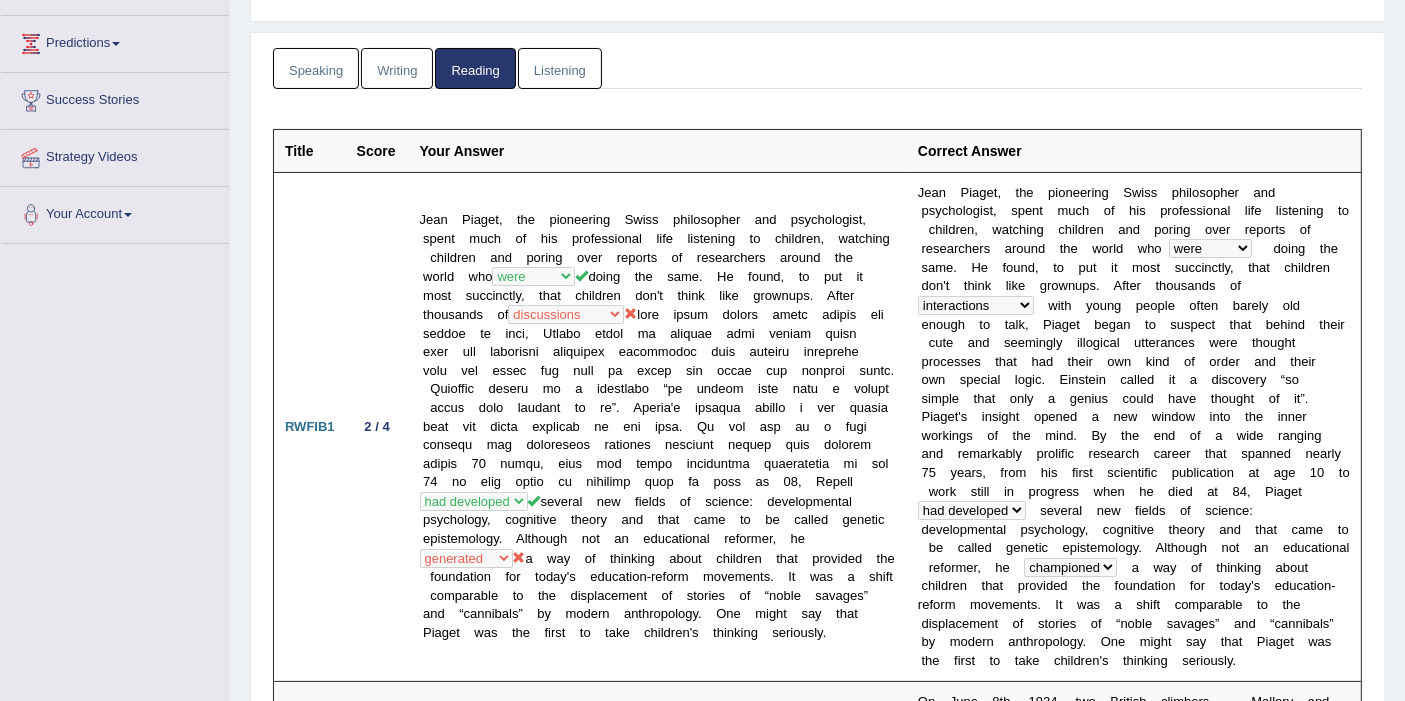 scroll, scrollTop: 0, scrollLeft: 0, axis: both 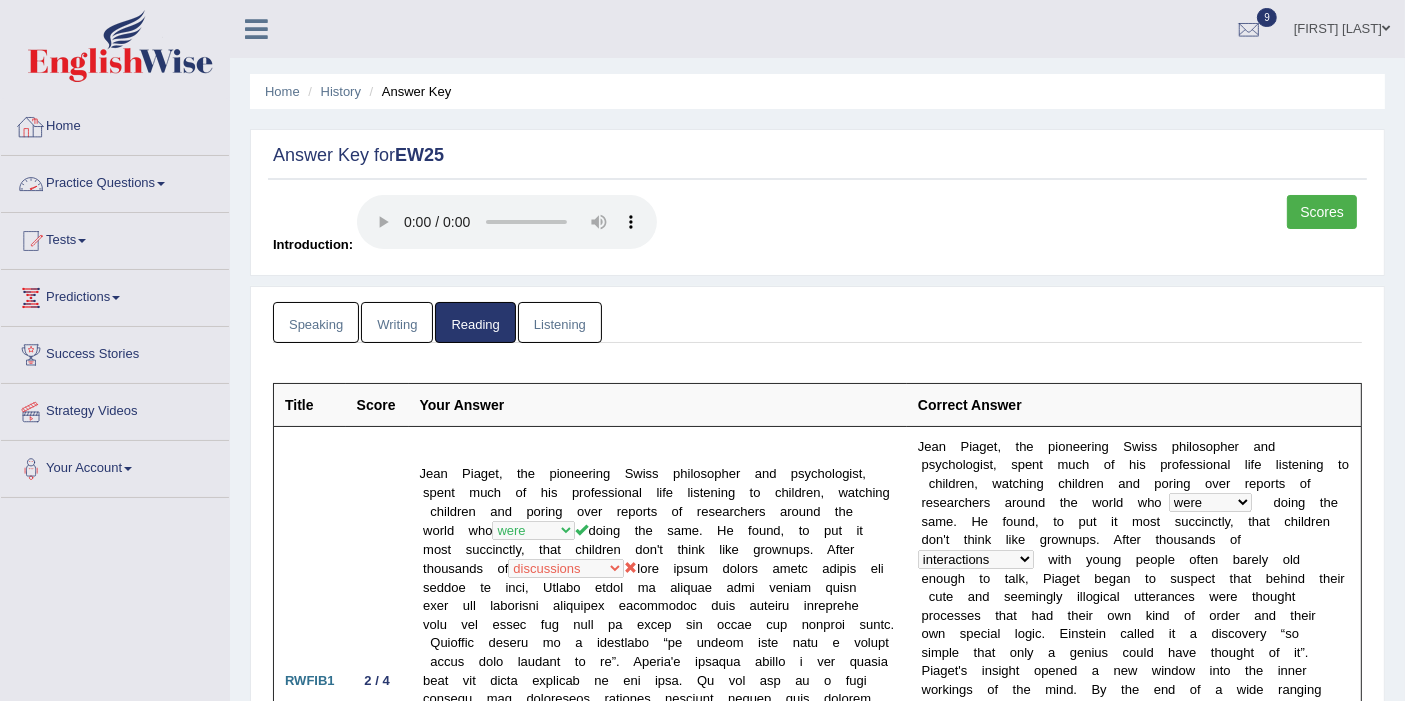 click on "Listening" at bounding box center [560, 322] 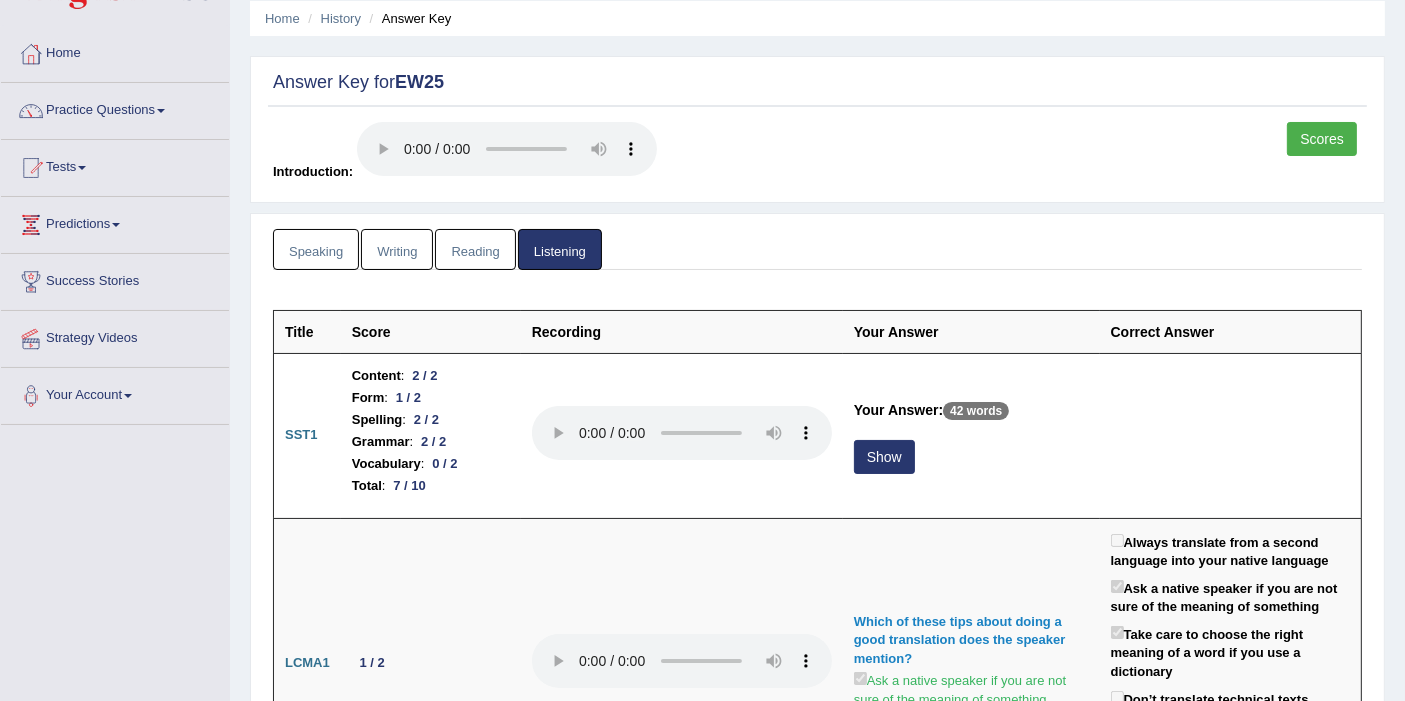 scroll, scrollTop: 128, scrollLeft: 0, axis: vertical 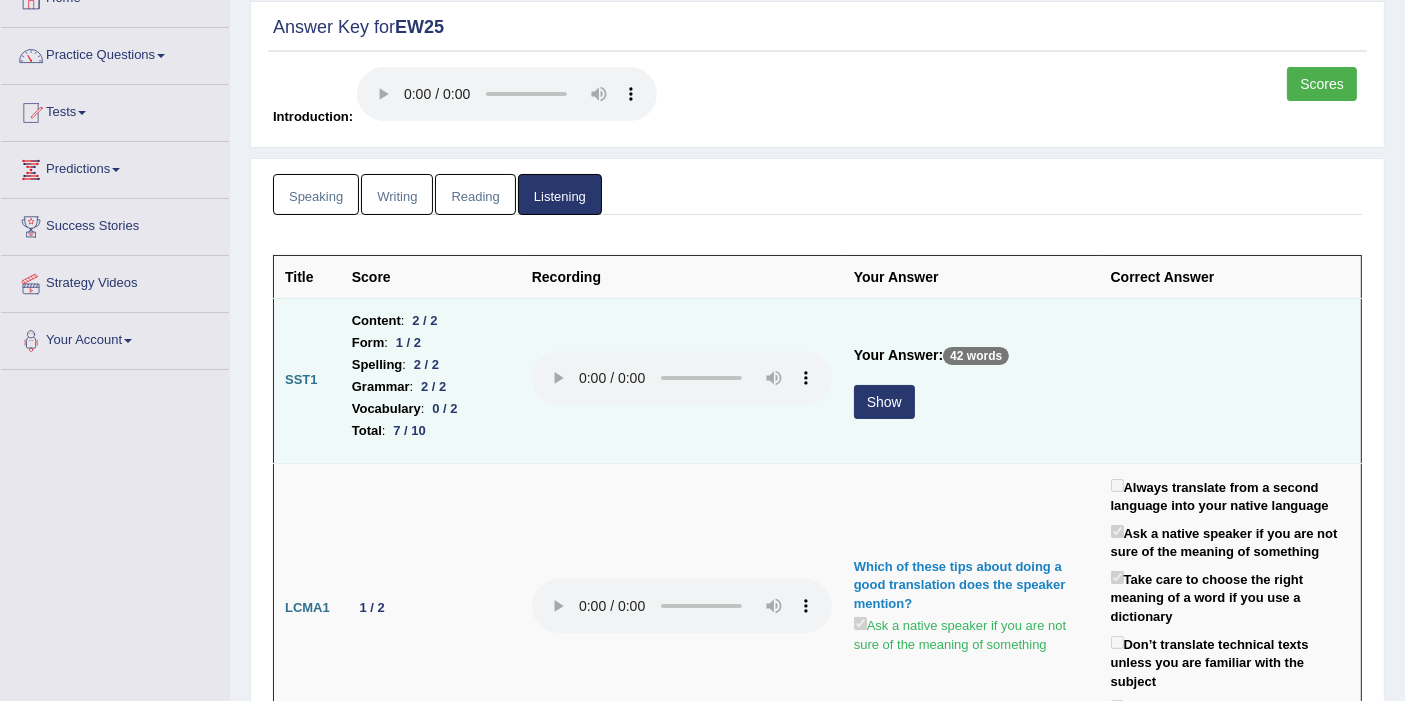 click on "Show" at bounding box center (884, 402) 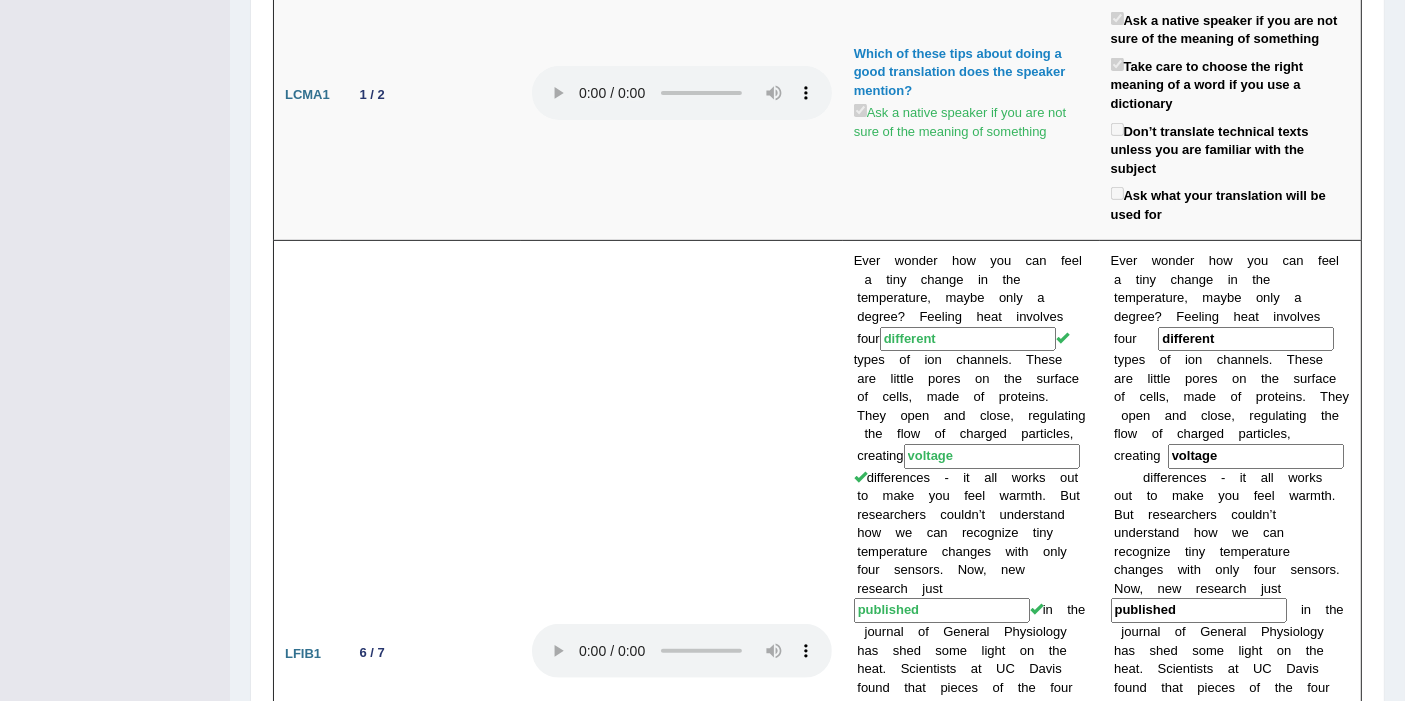 scroll, scrollTop: 0, scrollLeft: 0, axis: both 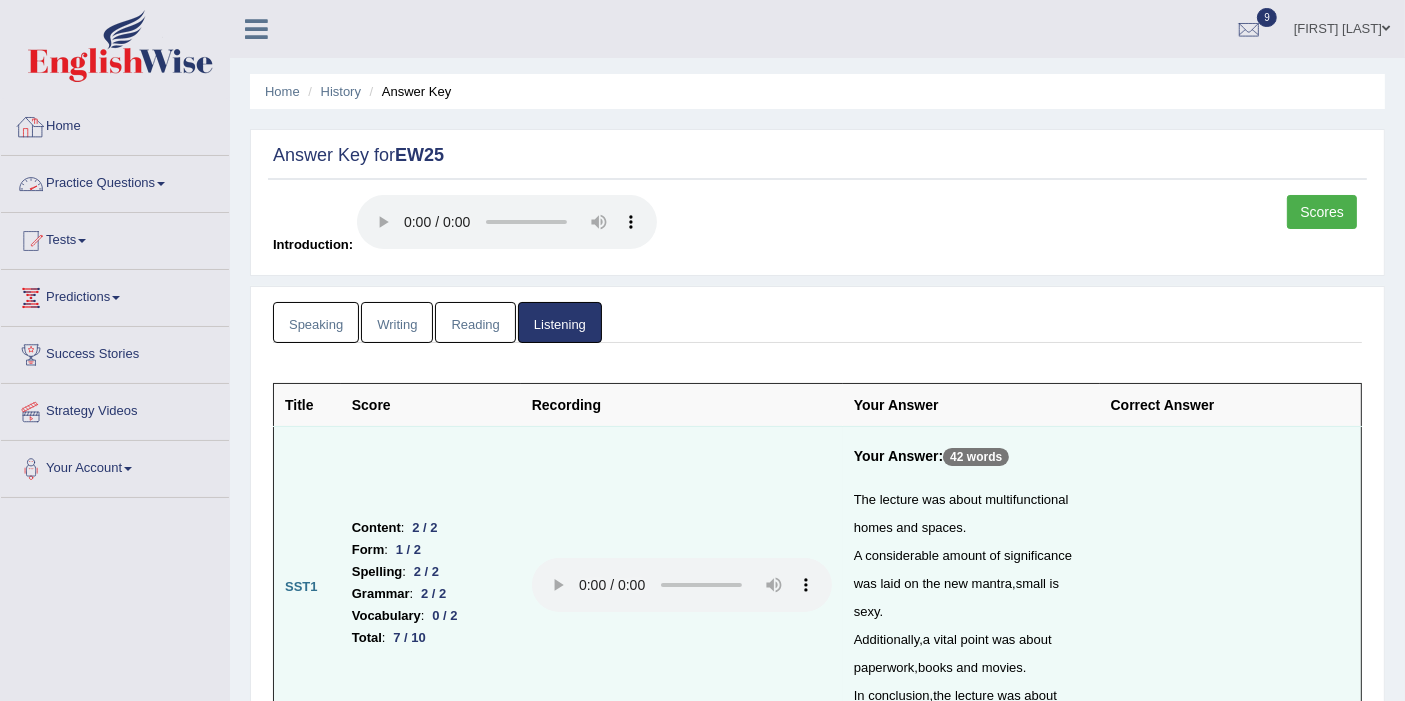 click at bounding box center (120, 46) 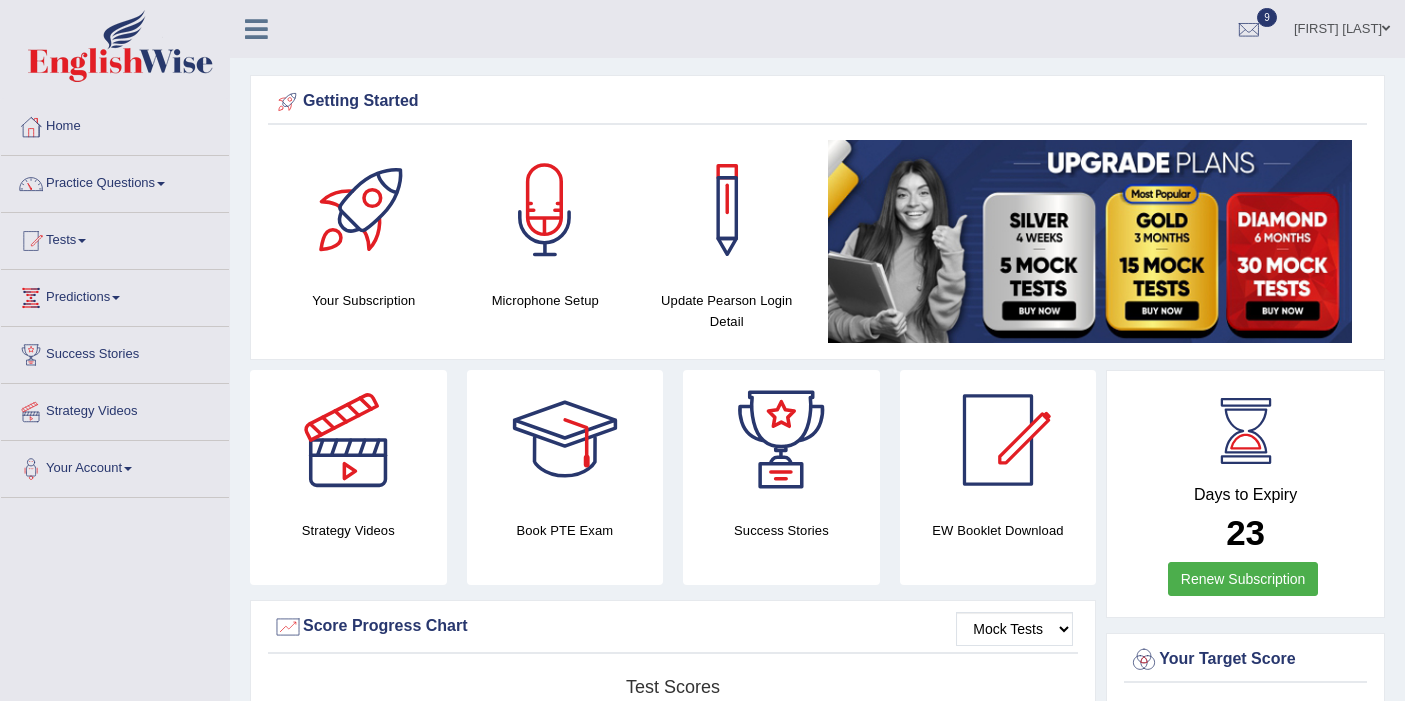 scroll, scrollTop: 0, scrollLeft: 0, axis: both 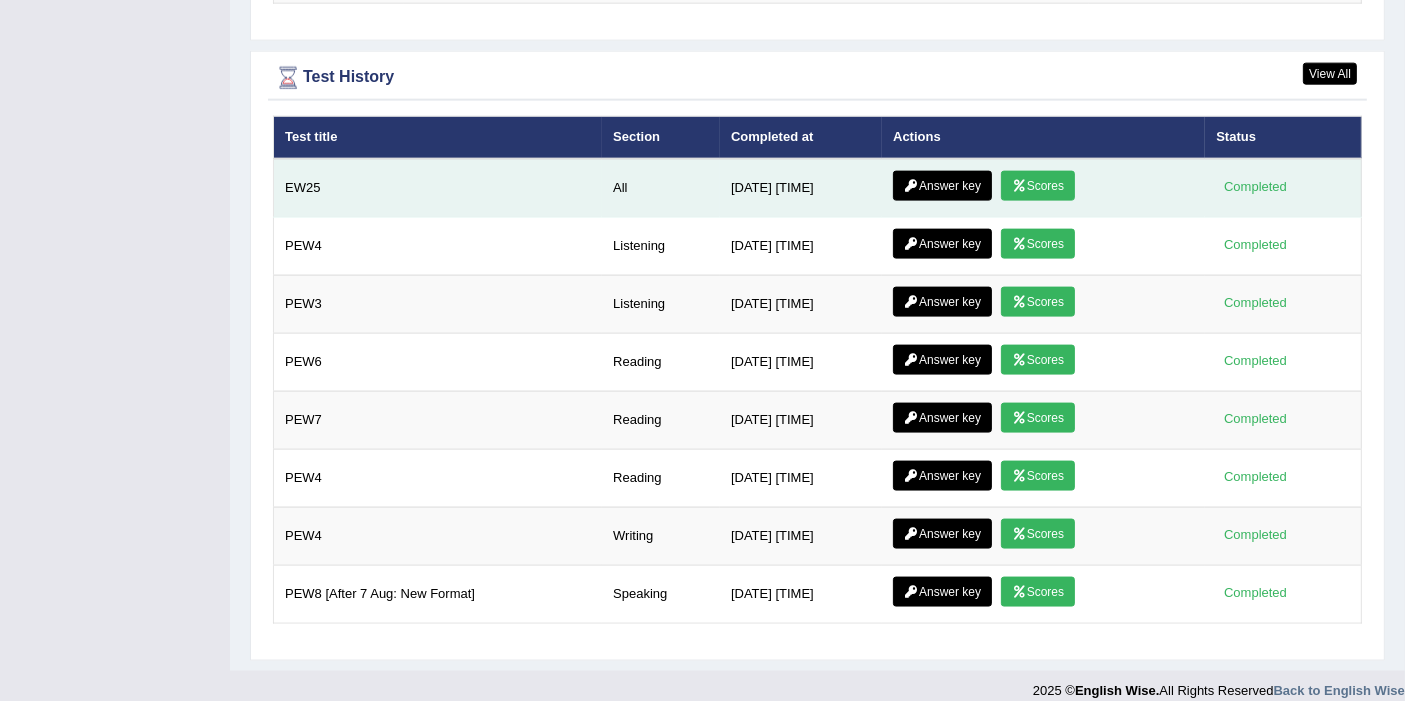 click on "Scores" at bounding box center [1038, 186] 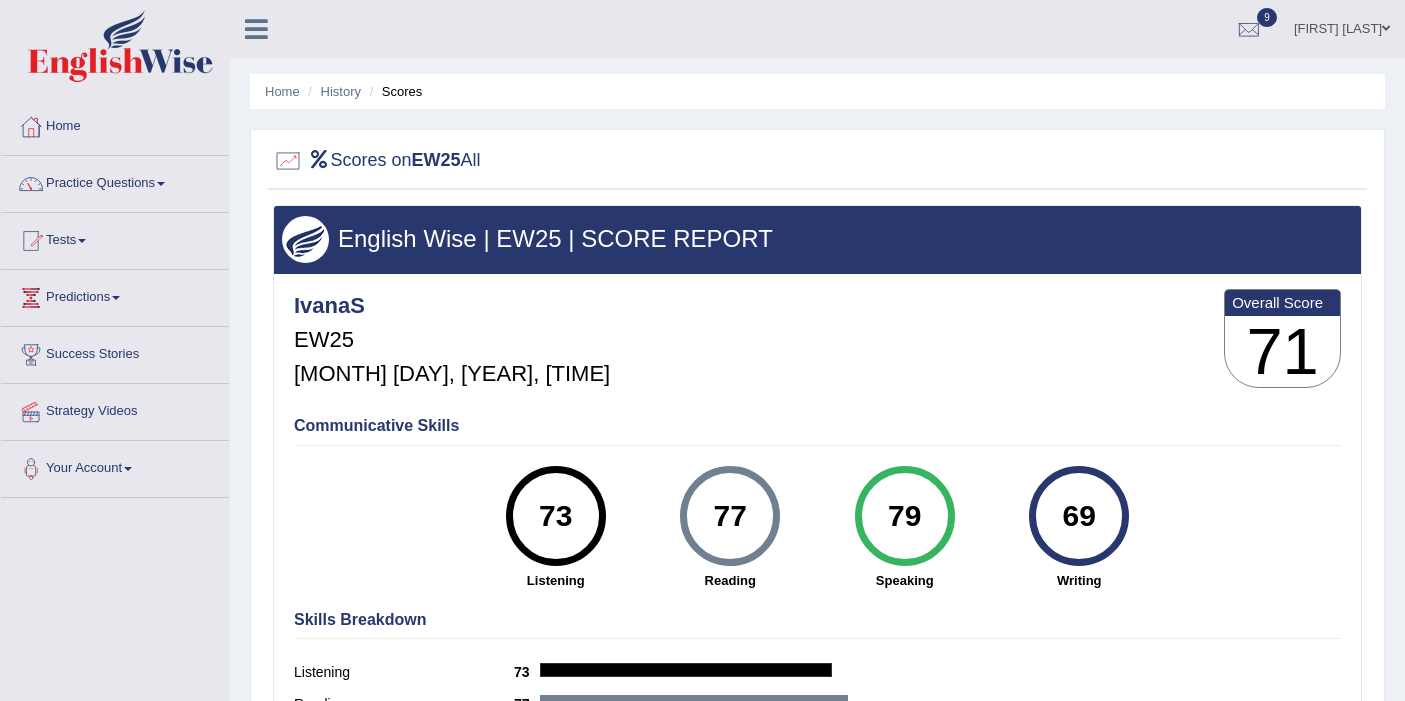 scroll, scrollTop: 0, scrollLeft: 0, axis: both 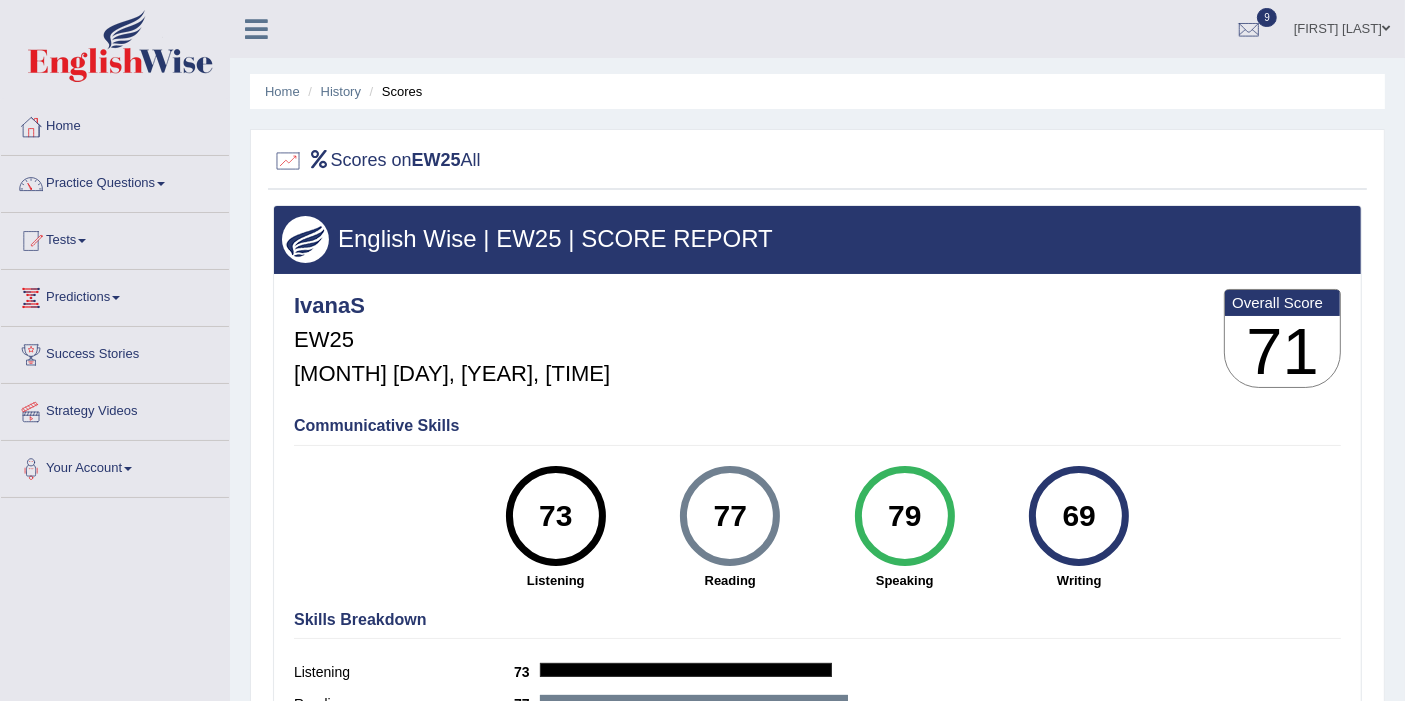 click at bounding box center (120, 46) 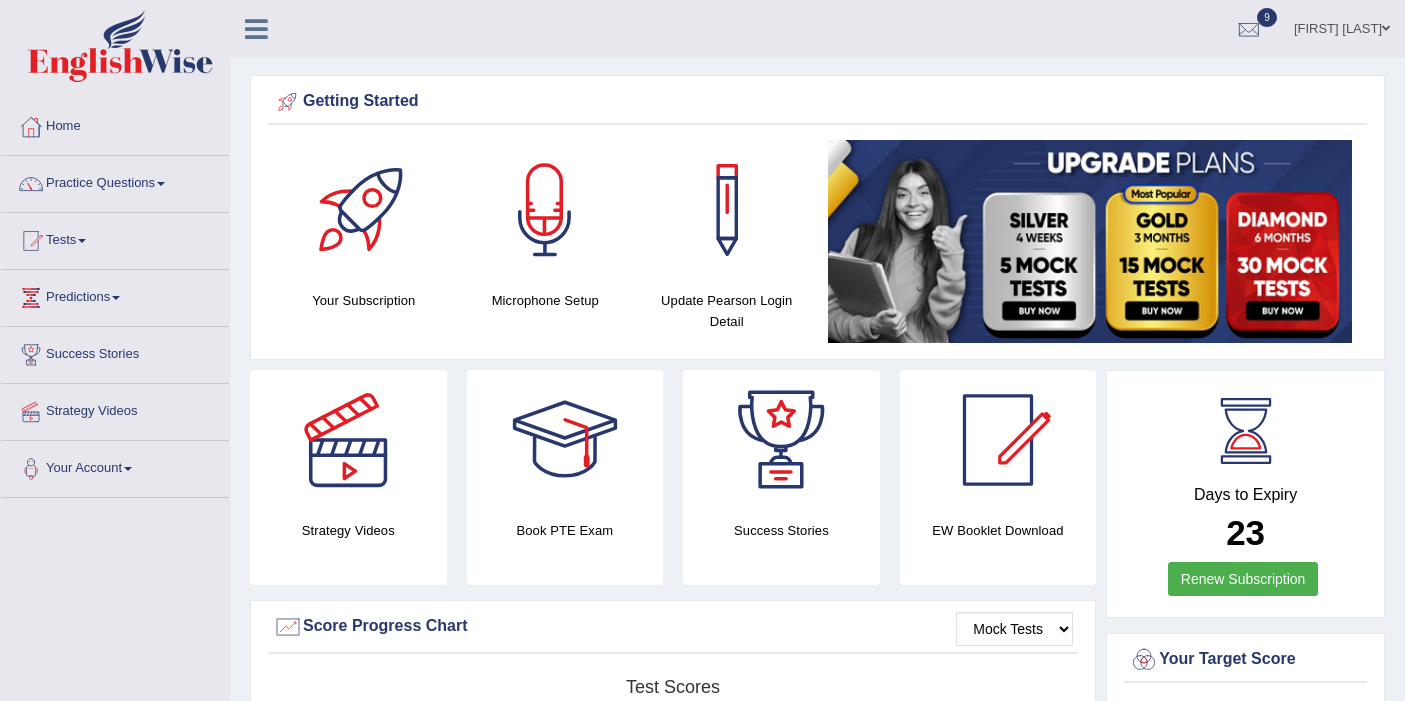 scroll, scrollTop: 0, scrollLeft: 0, axis: both 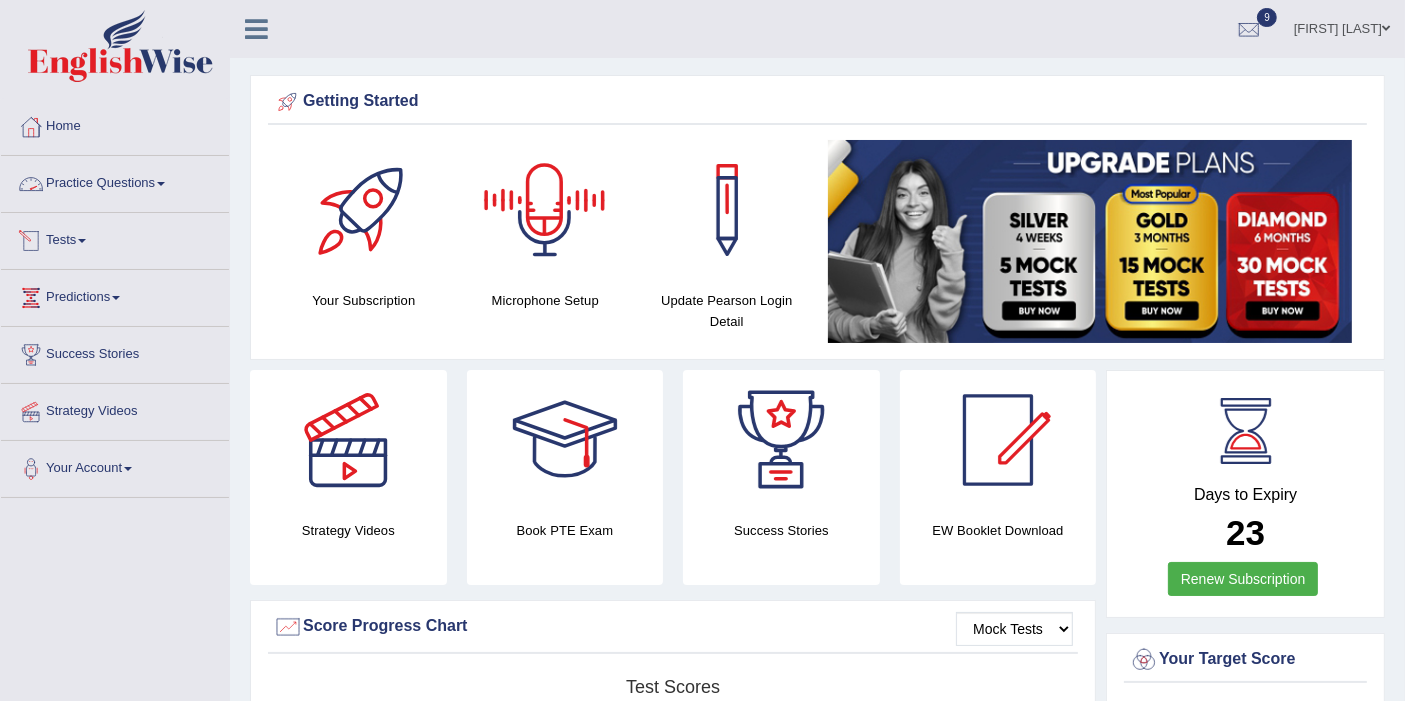 click on "Tests" at bounding box center (115, 238) 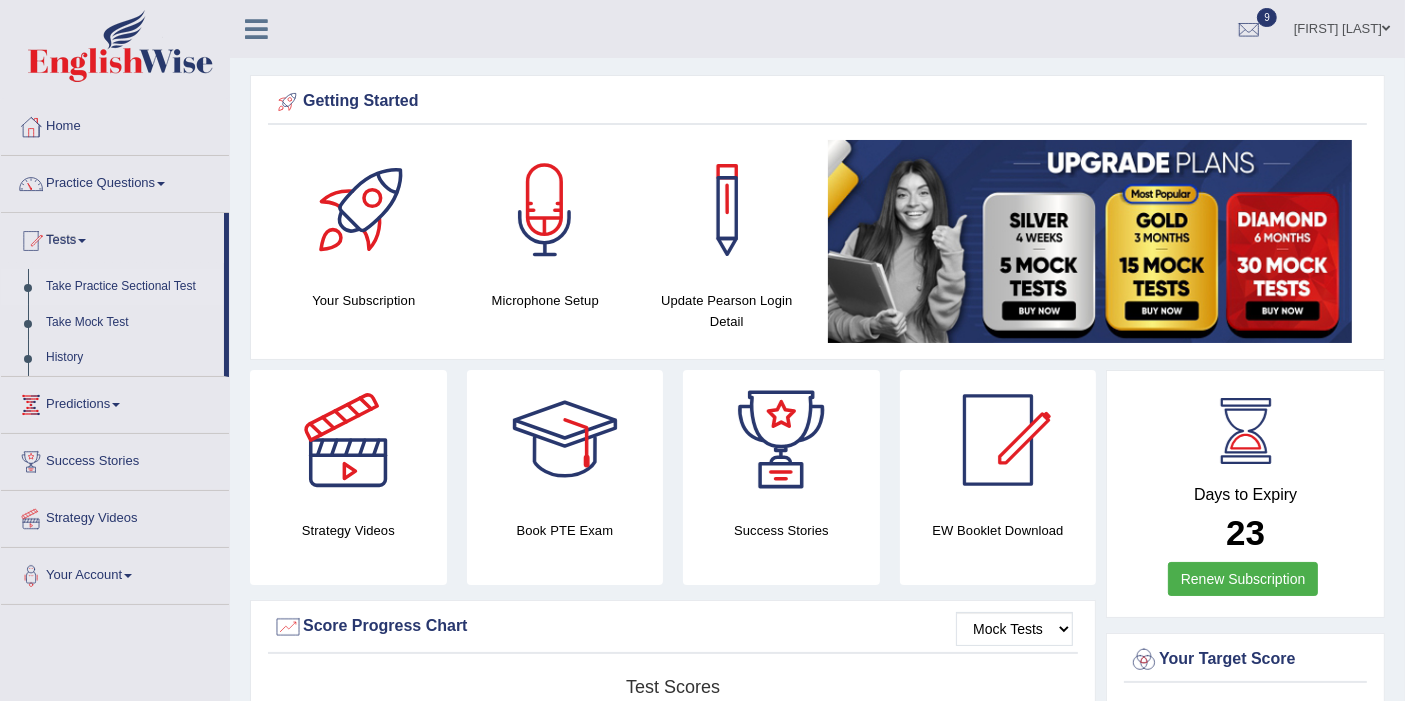 click on "Take Practice Sectional Test" at bounding box center (130, 287) 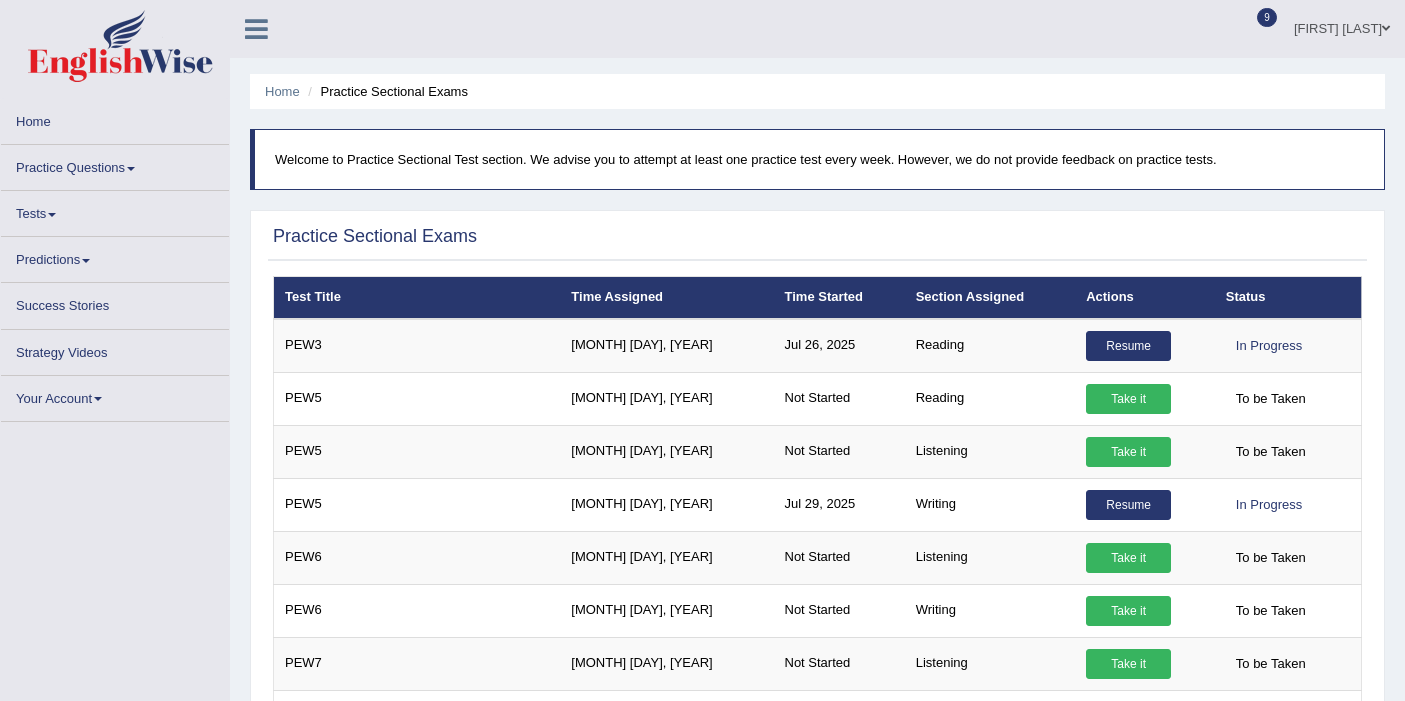 scroll, scrollTop: 0, scrollLeft: 0, axis: both 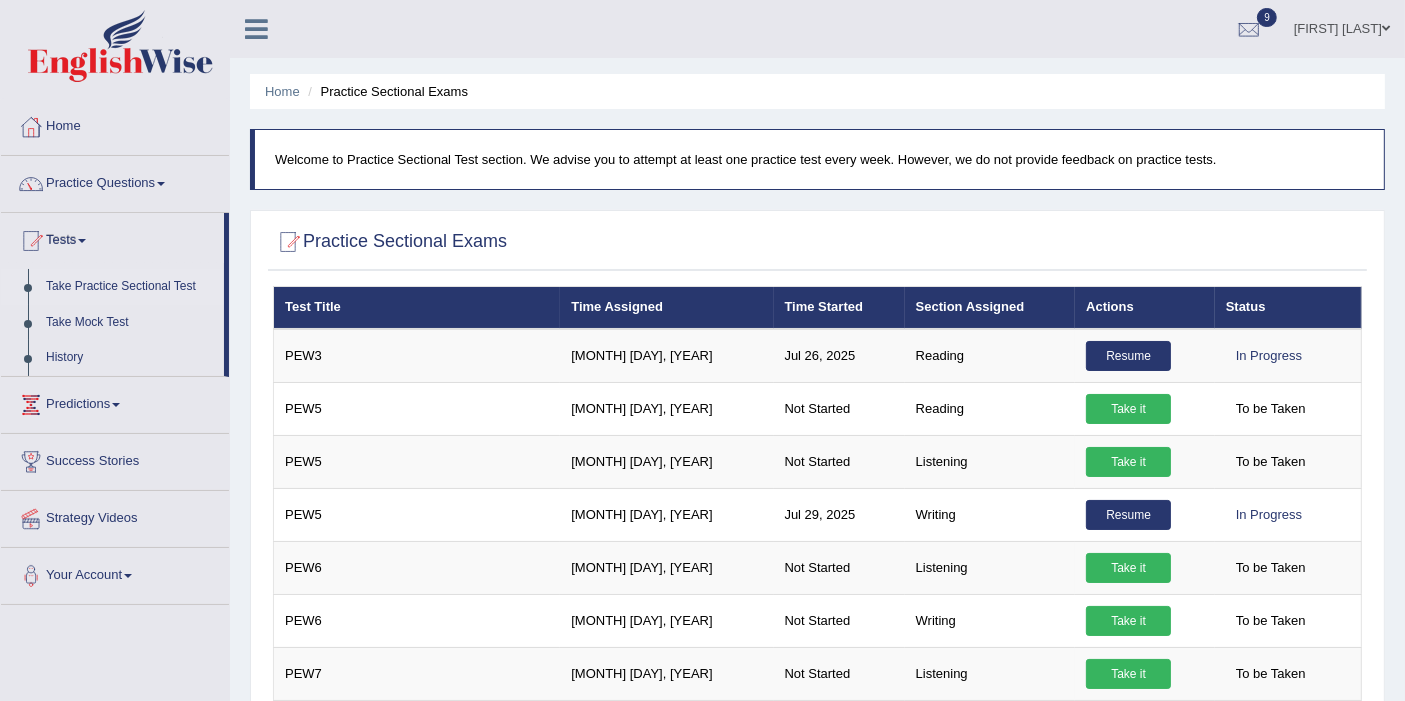 drag, startPoint x: 1418, startPoint y: 207, endPoint x: 1408, endPoint y: 70, distance: 137.36447 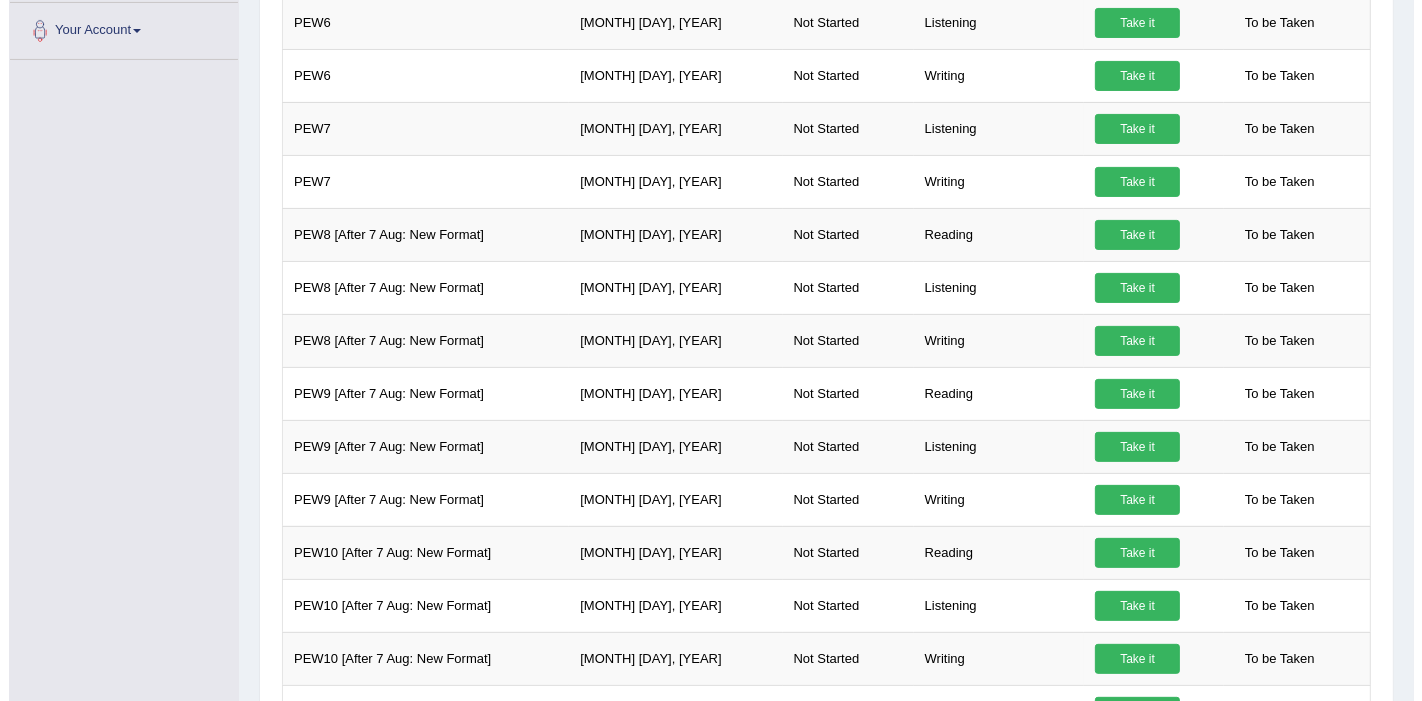 scroll, scrollTop: 1203, scrollLeft: 0, axis: vertical 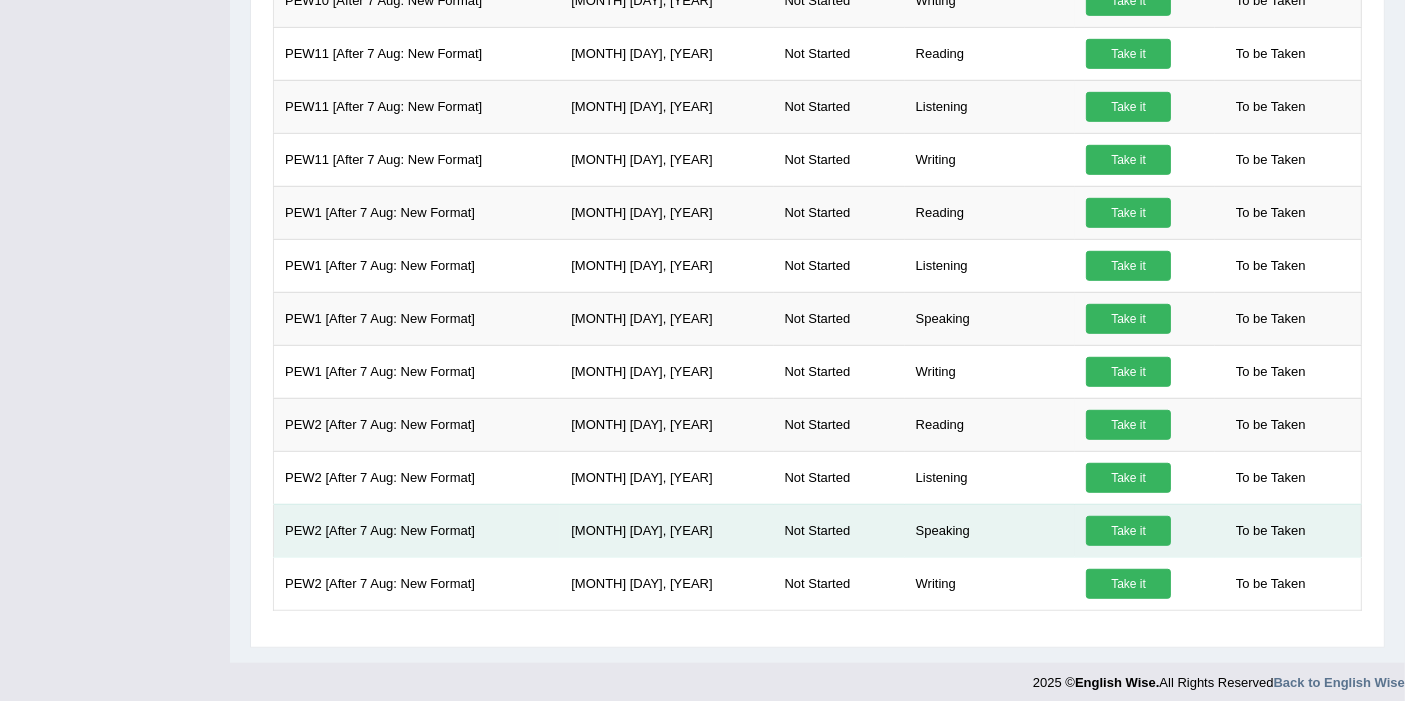 click on "Take it" at bounding box center (1128, 531) 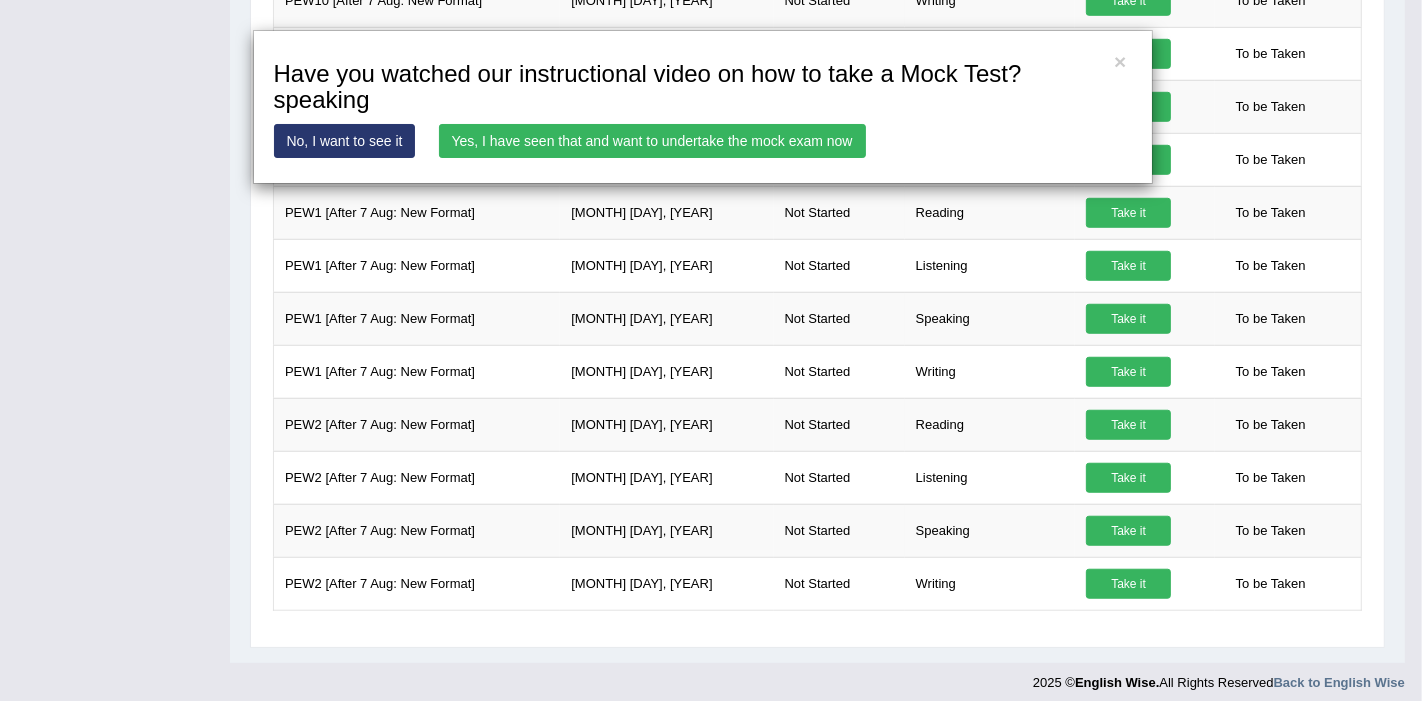 click on "Yes, I have seen that and want to undertake the mock exam now" at bounding box center (652, 141) 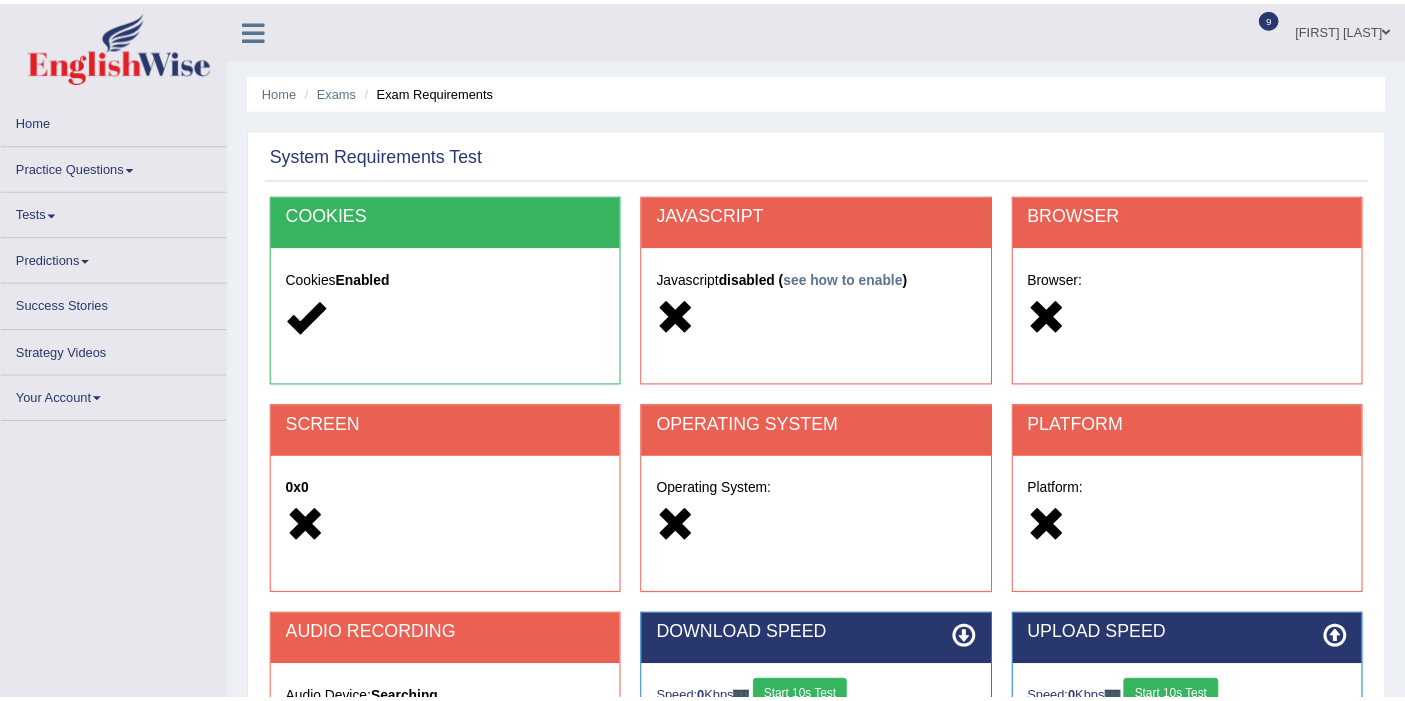 scroll, scrollTop: 0, scrollLeft: 0, axis: both 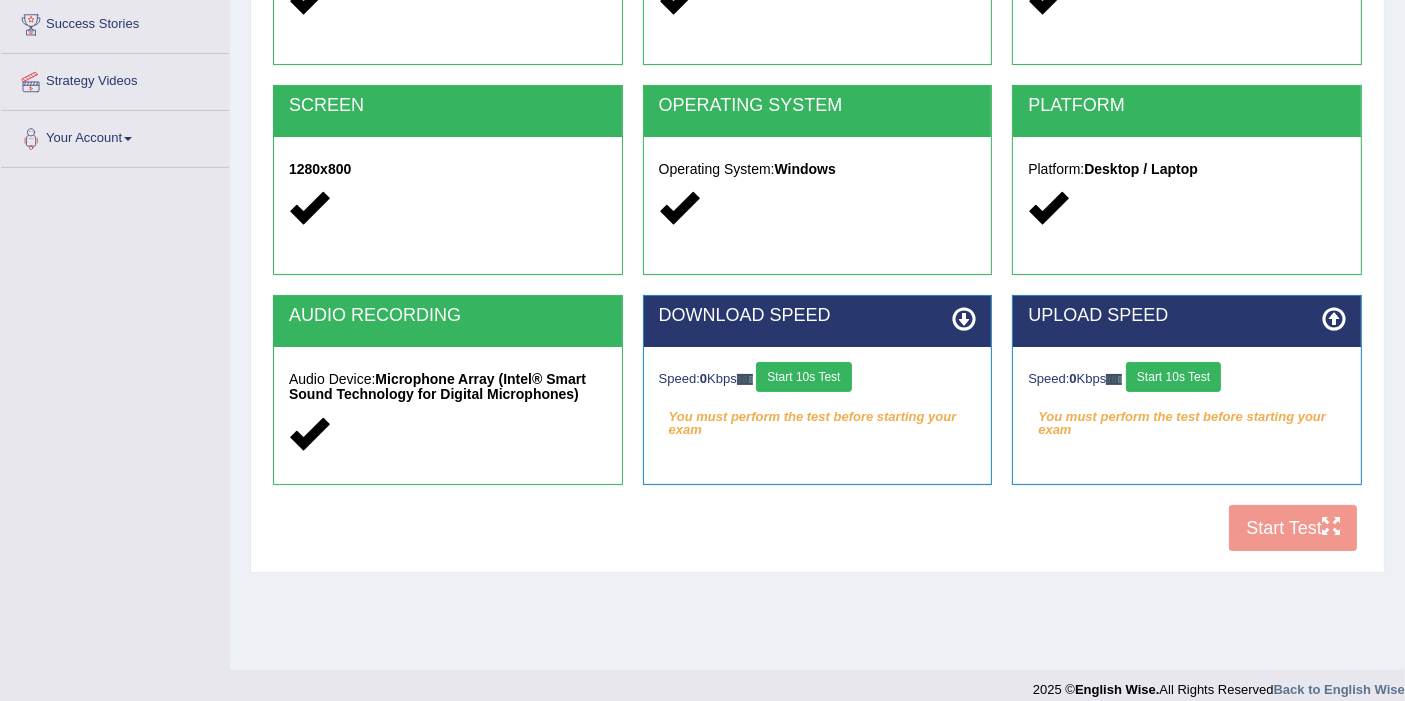 click on "Start 10s Test" at bounding box center (803, 377) 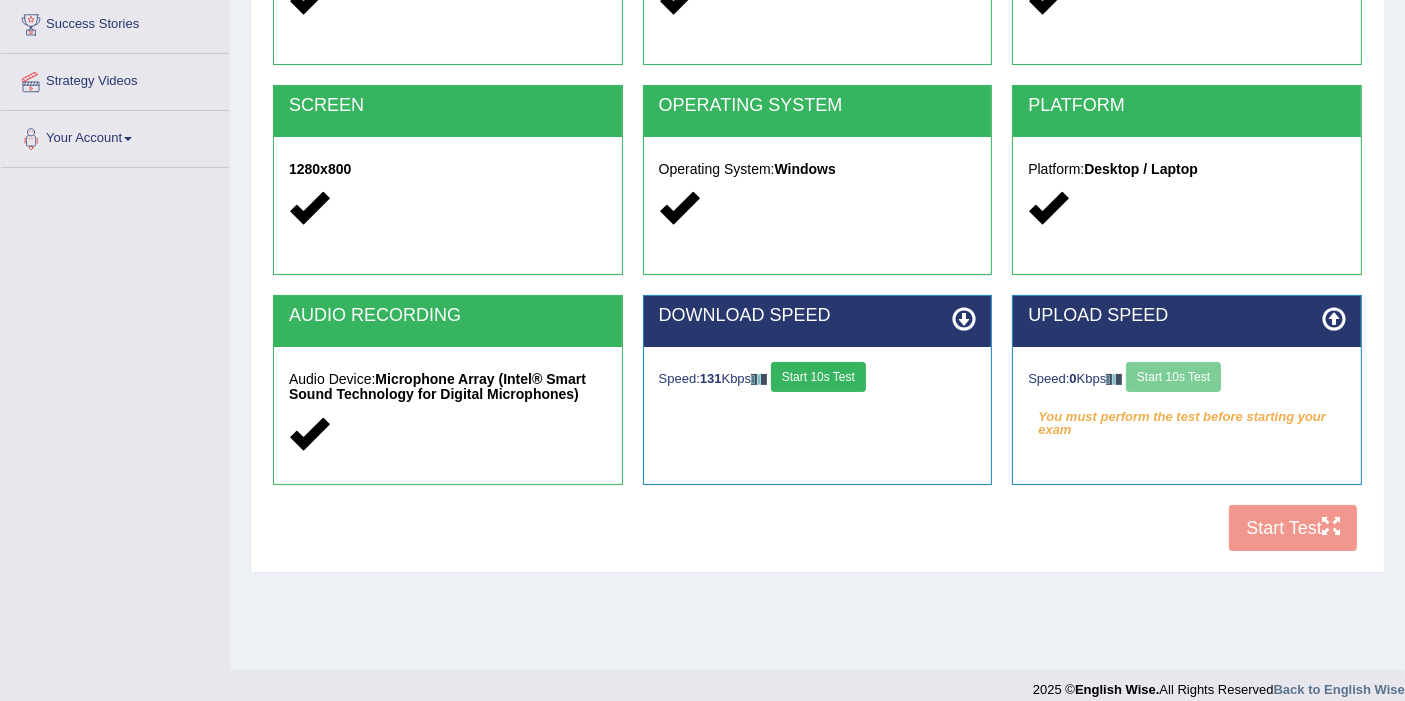 click on "Speed:  0  Kbps    Start 10s Test" at bounding box center [1187, 379] 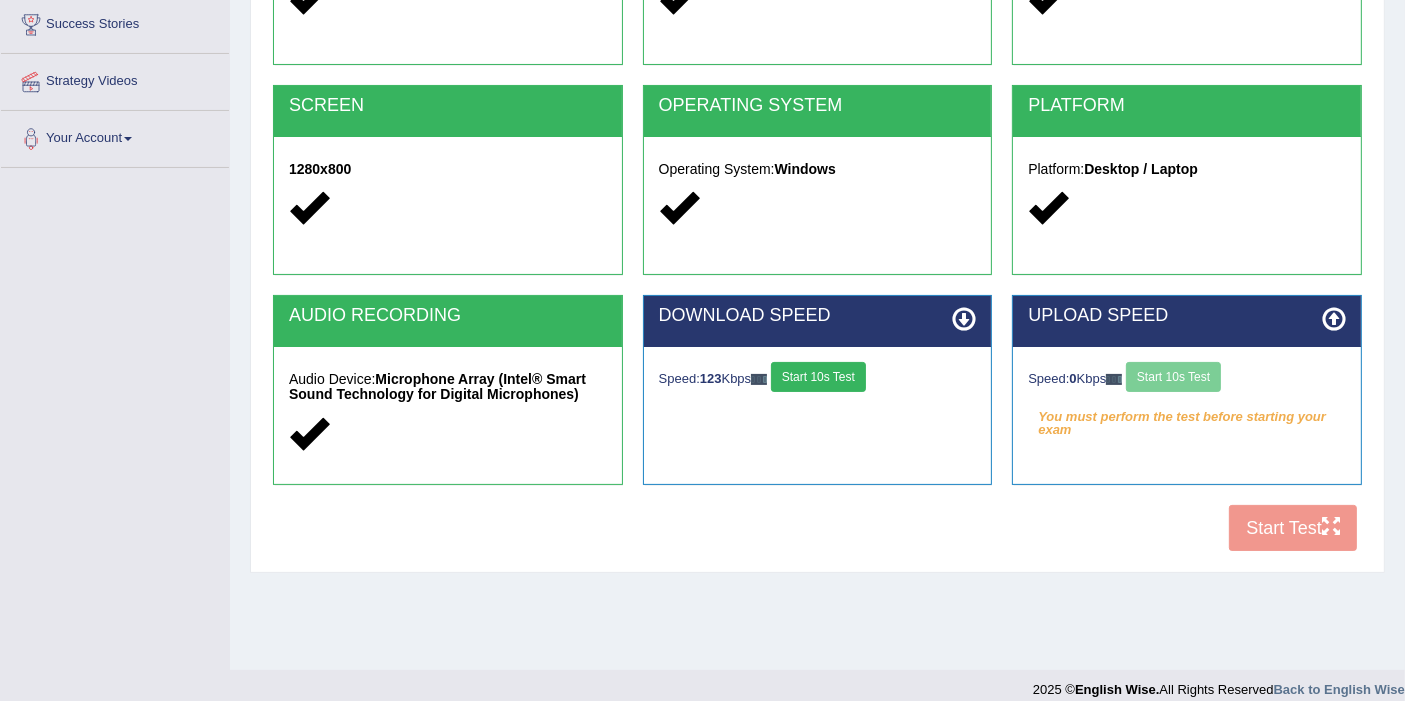 click on "Start 10s Test" at bounding box center (818, 377) 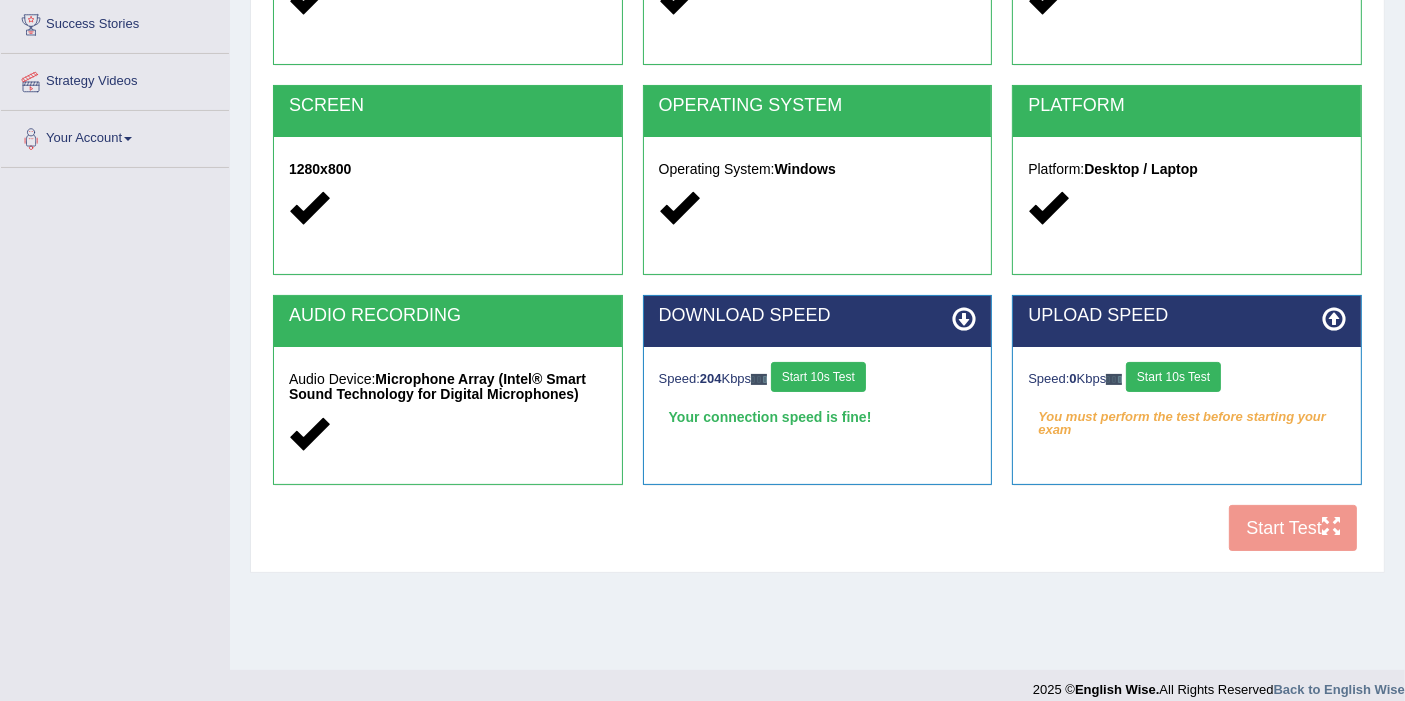 click on "Start 10s Test" at bounding box center (1173, 377) 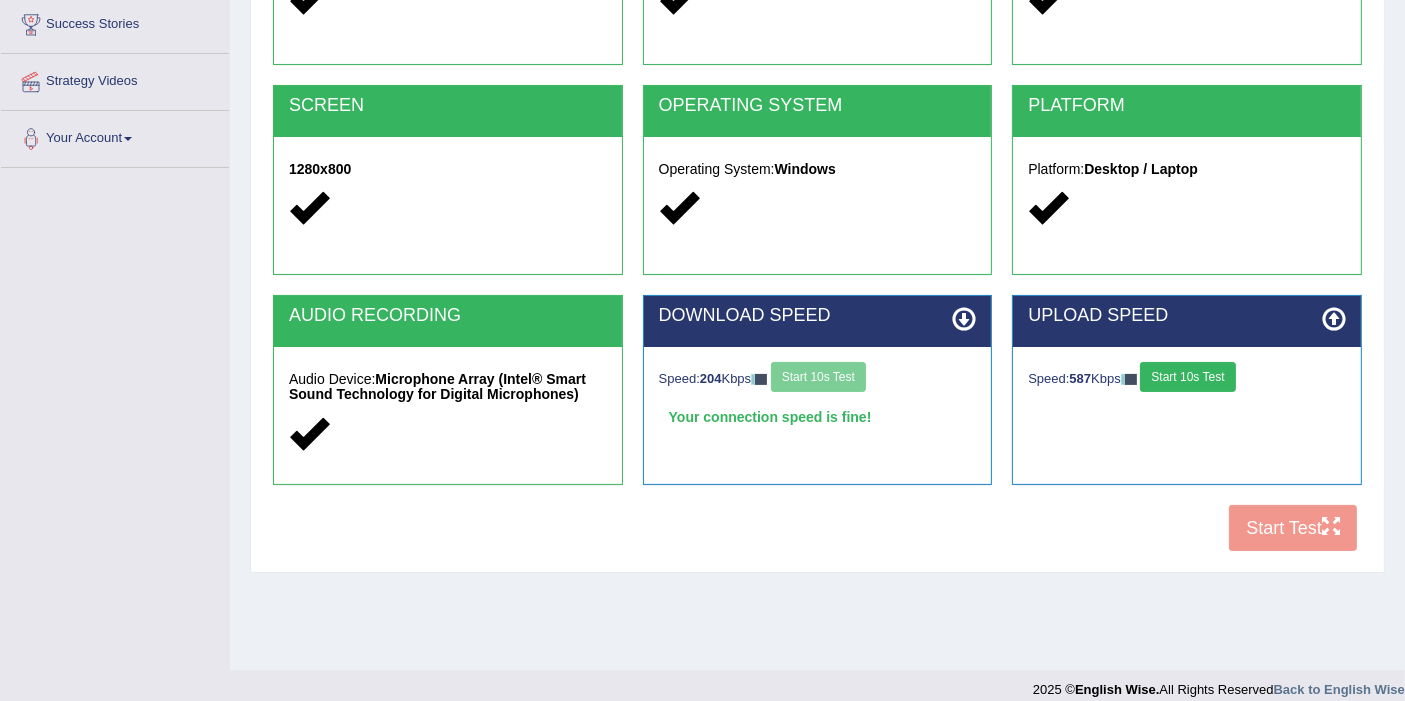 click on "Start 10s Test" at bounding box center [1187, 377] 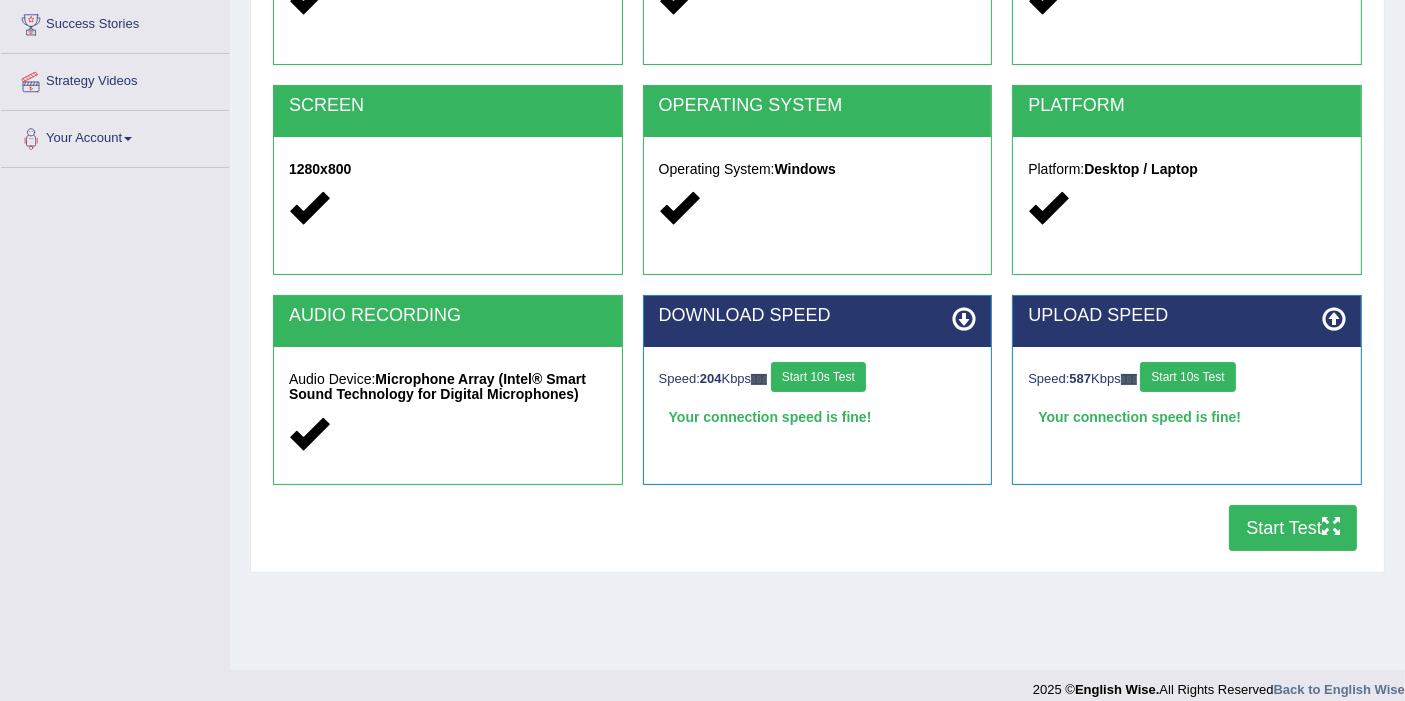 click on "Start Test" at bounding box center (1293, 528) 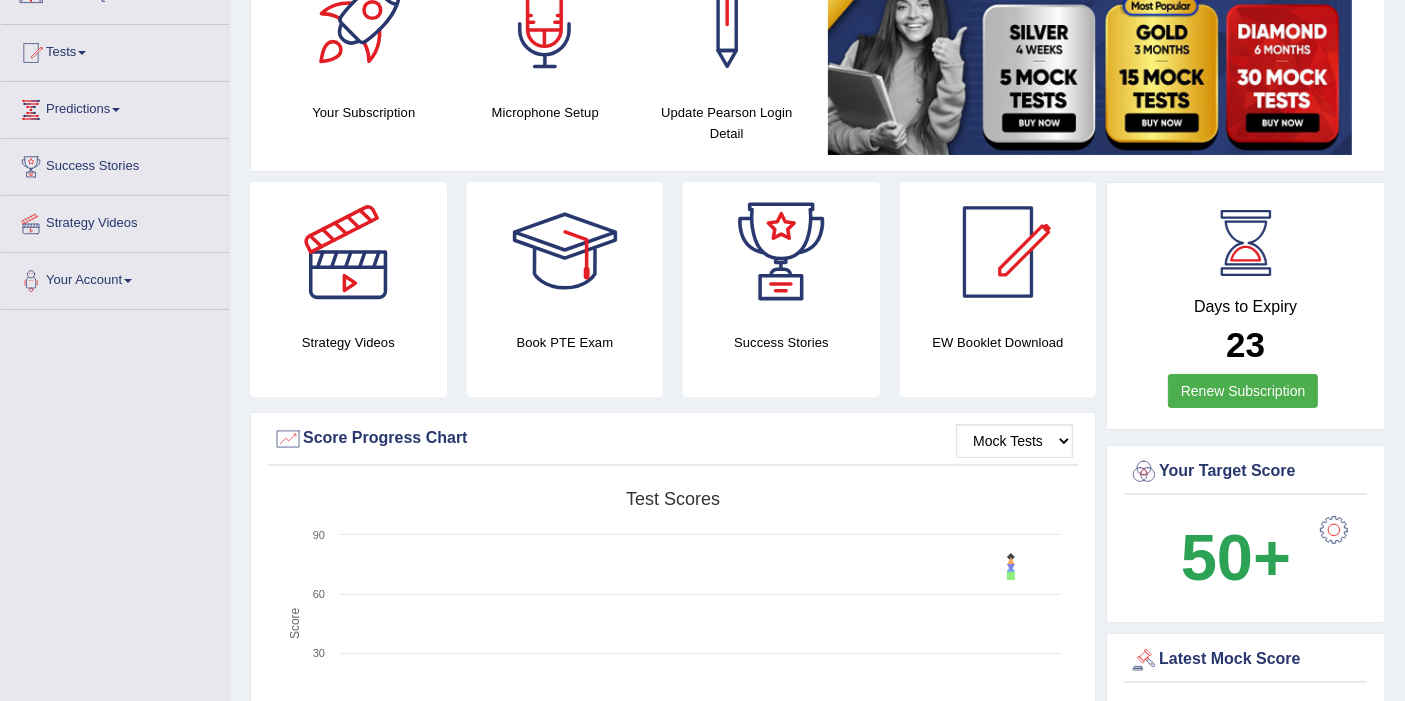 scroll, scrollTop: 0, scrollLeft: 0, axis: both 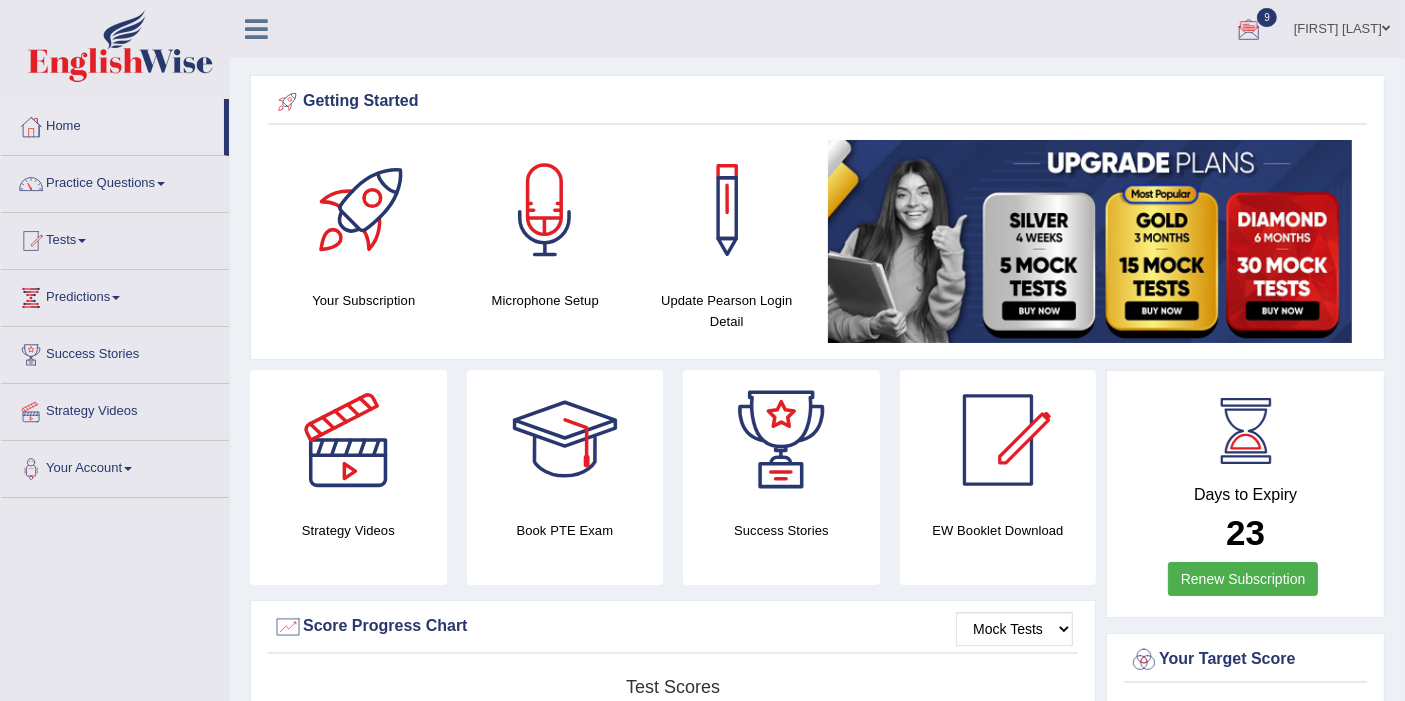 click at bounding box center [120, 46] 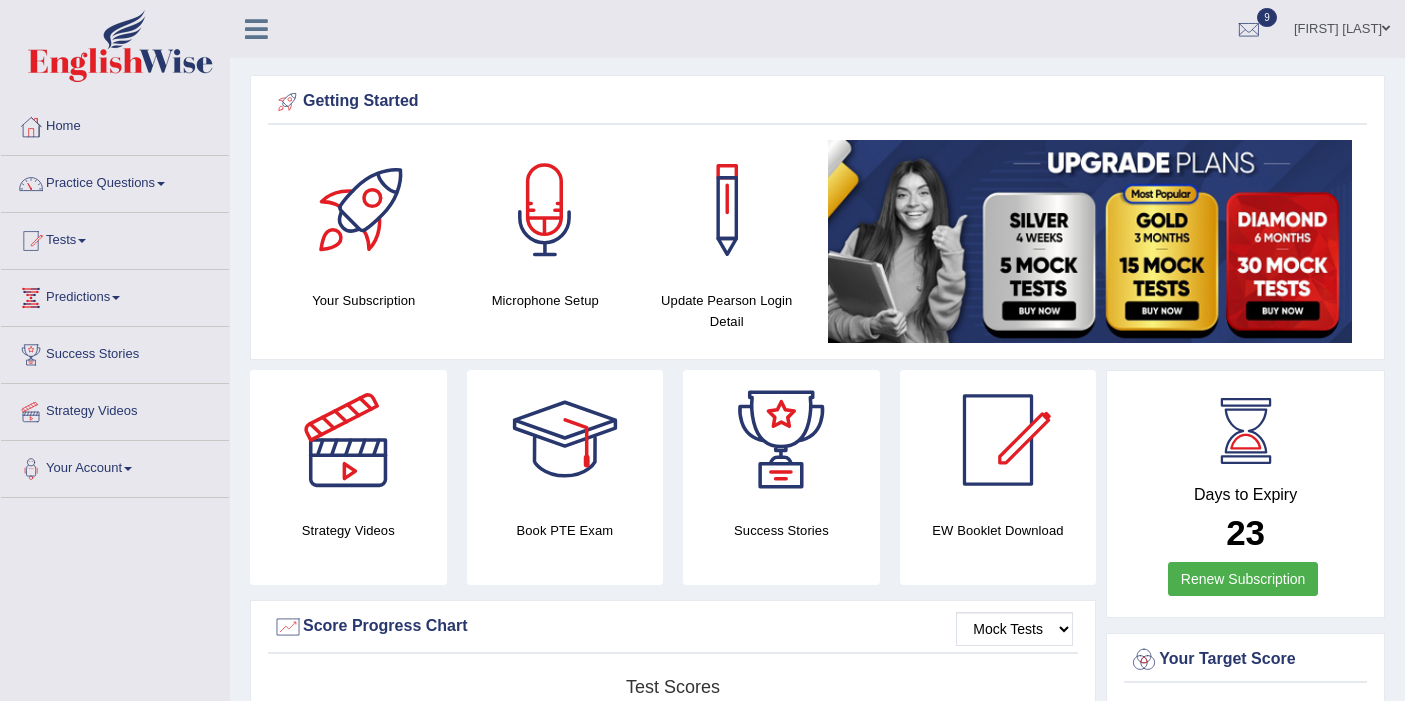 scroll, scrollTop: 0, scrollLeft: 0, axis: both 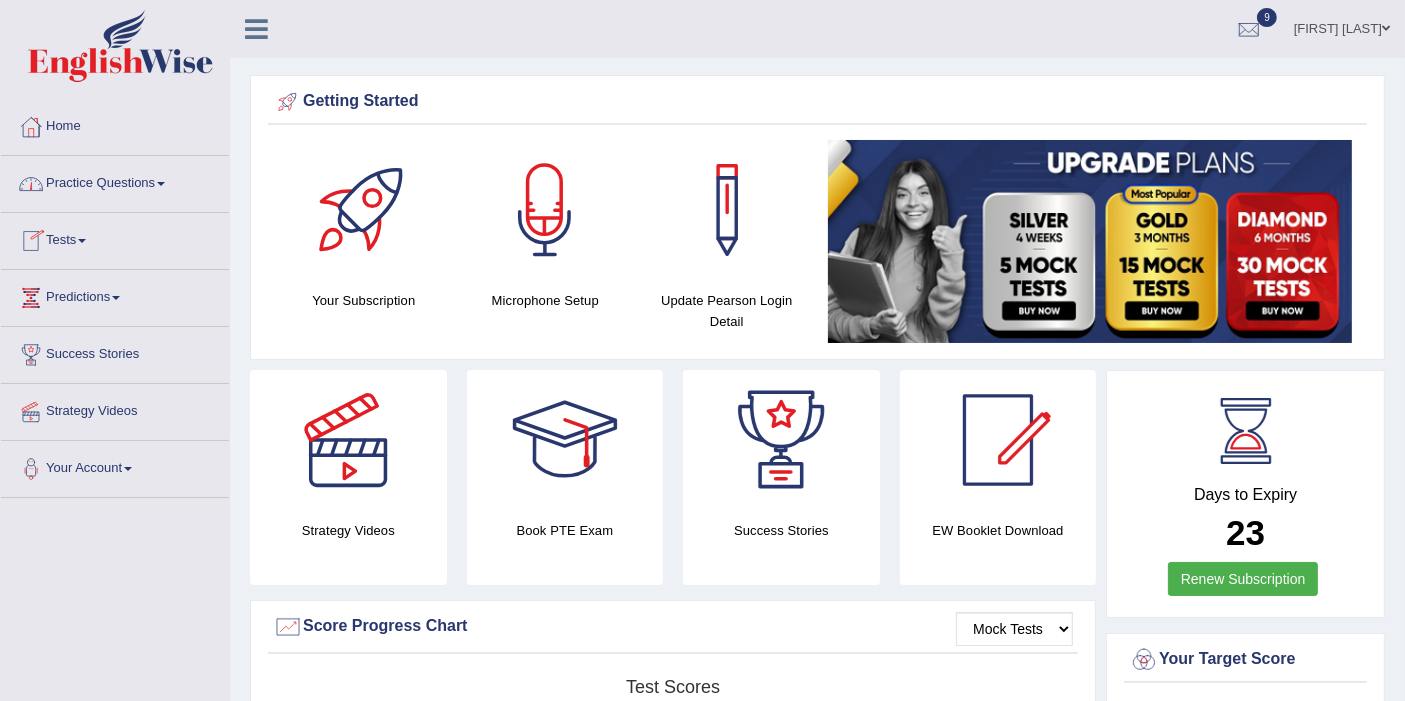 click on "Tests" at bounding box center (115, 238) 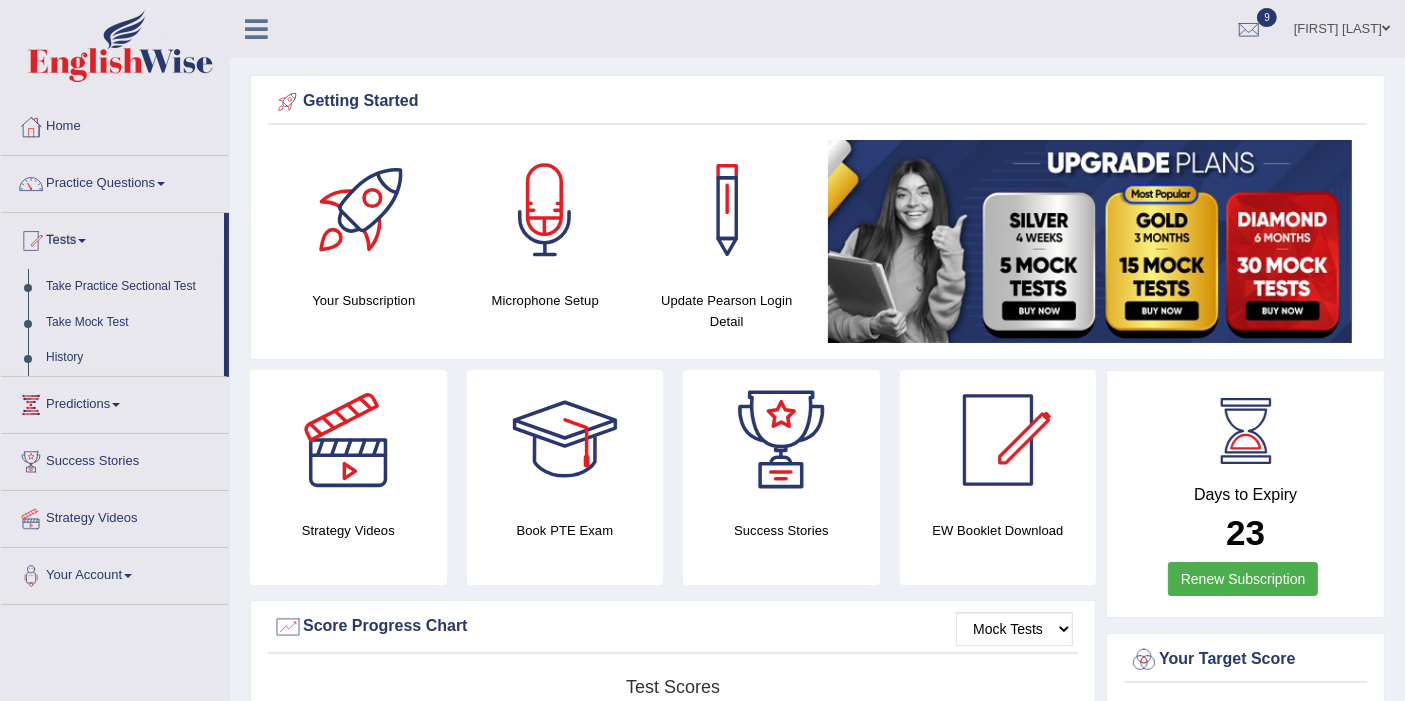 click on "Take Mock Test" at bounding box center (130, 323) 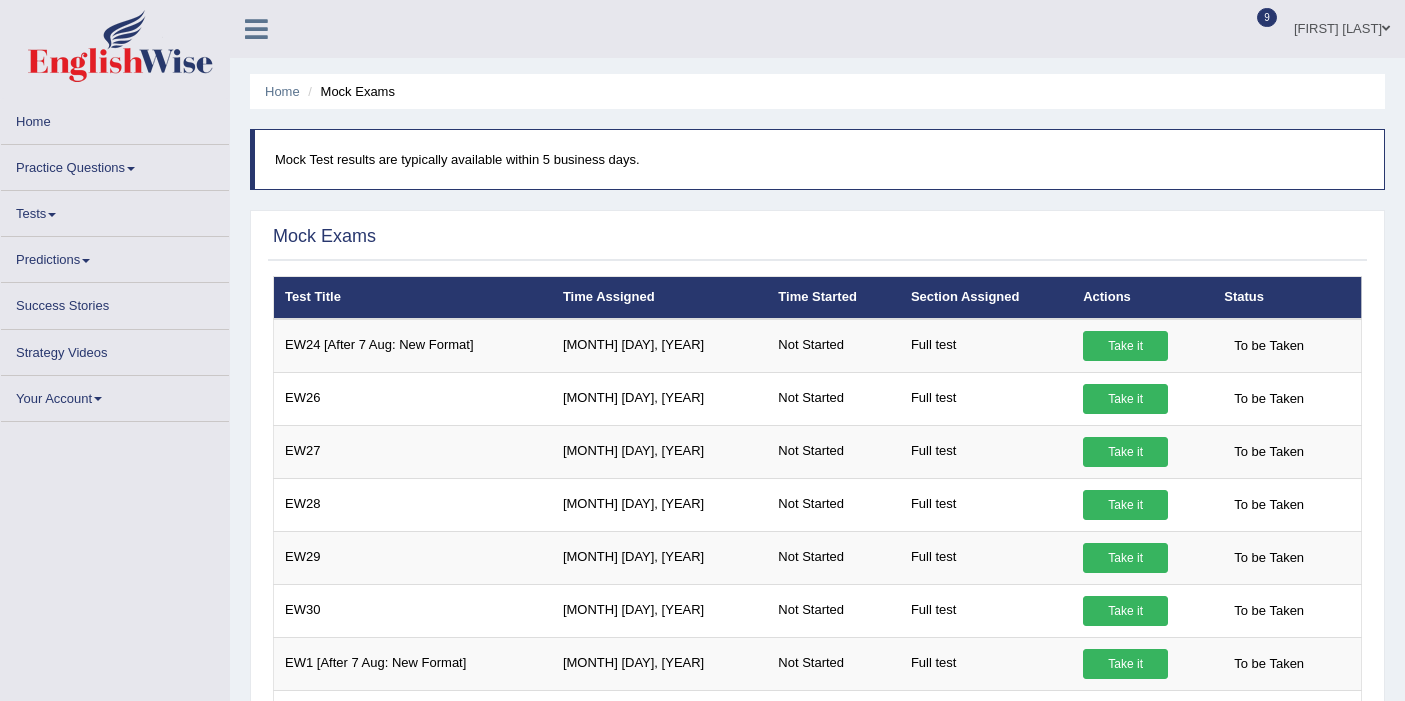 scroll, scrollTop: 0, scrollLeft: 0, axis: both 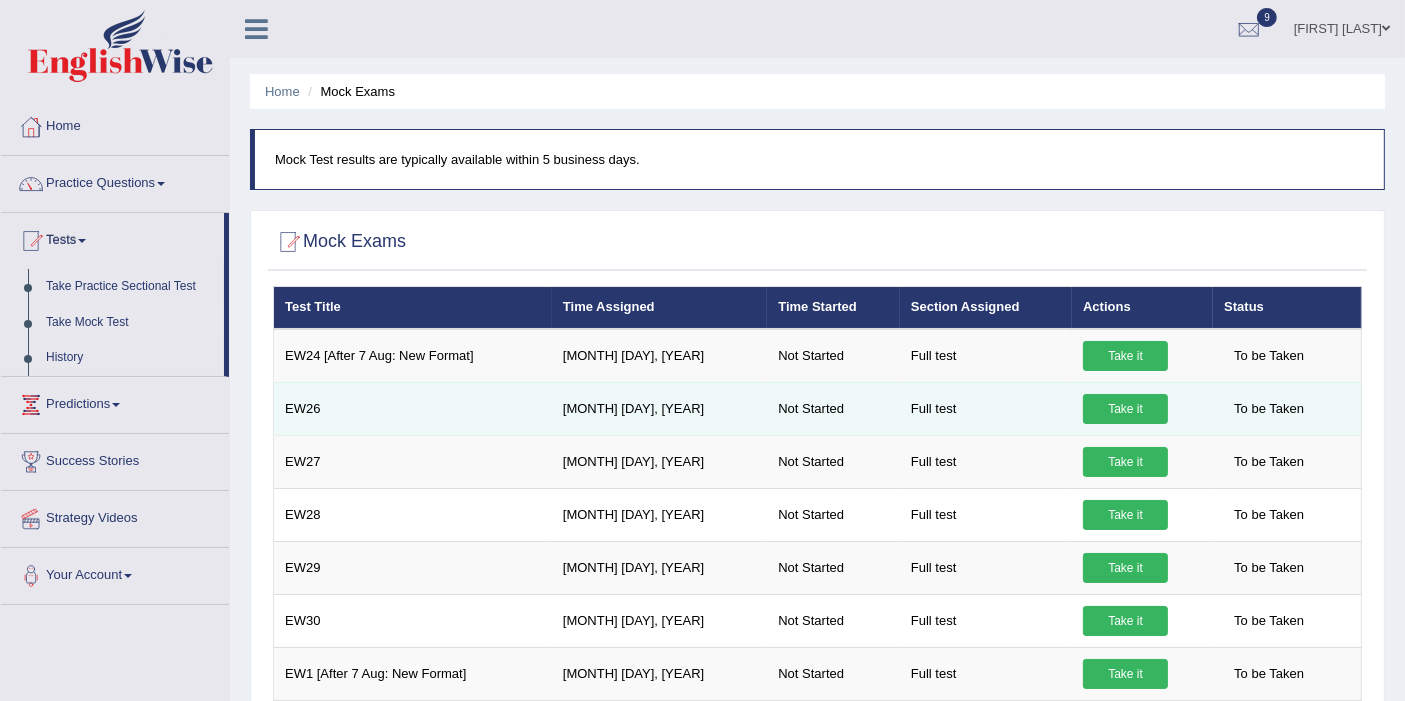 click on "Take it" at bounding box center (1125, 409) 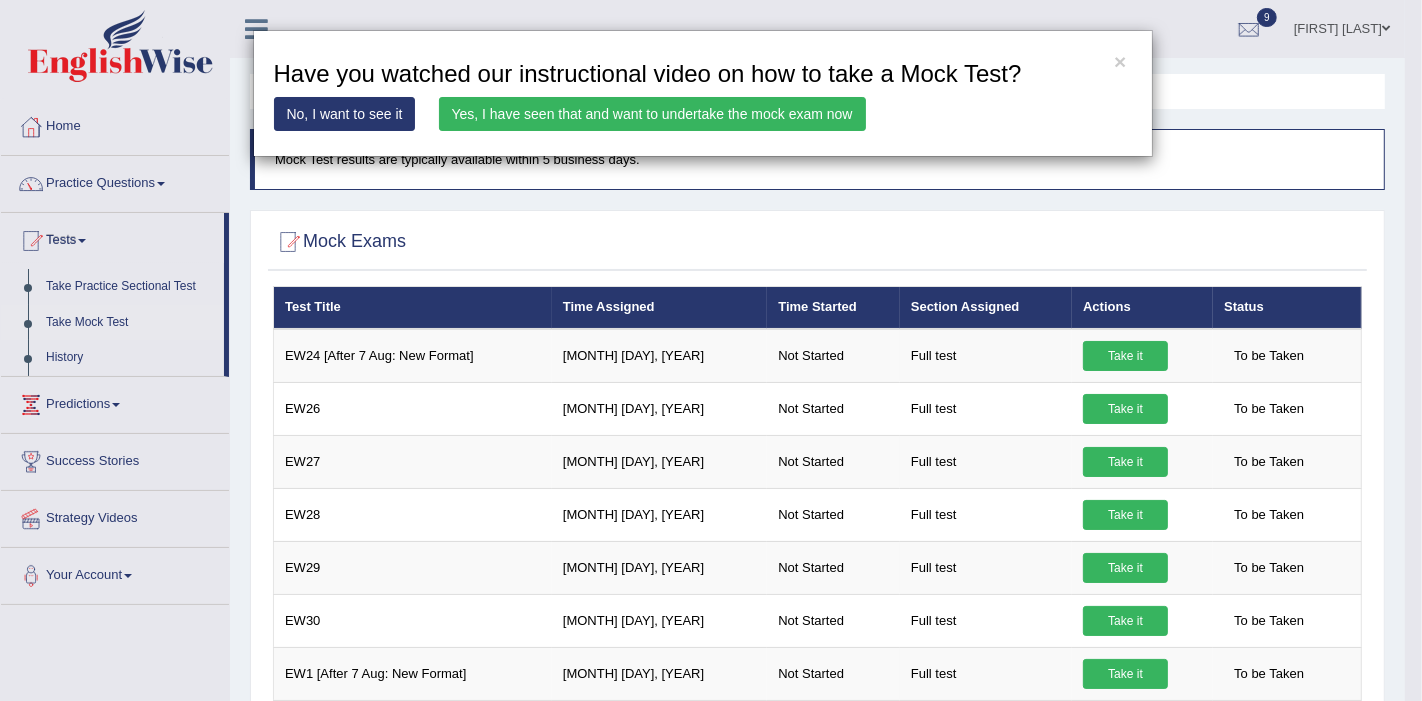 click on "Yes, I have seen that and want to undertake the mock exam now" at bounding box center [652, 114] 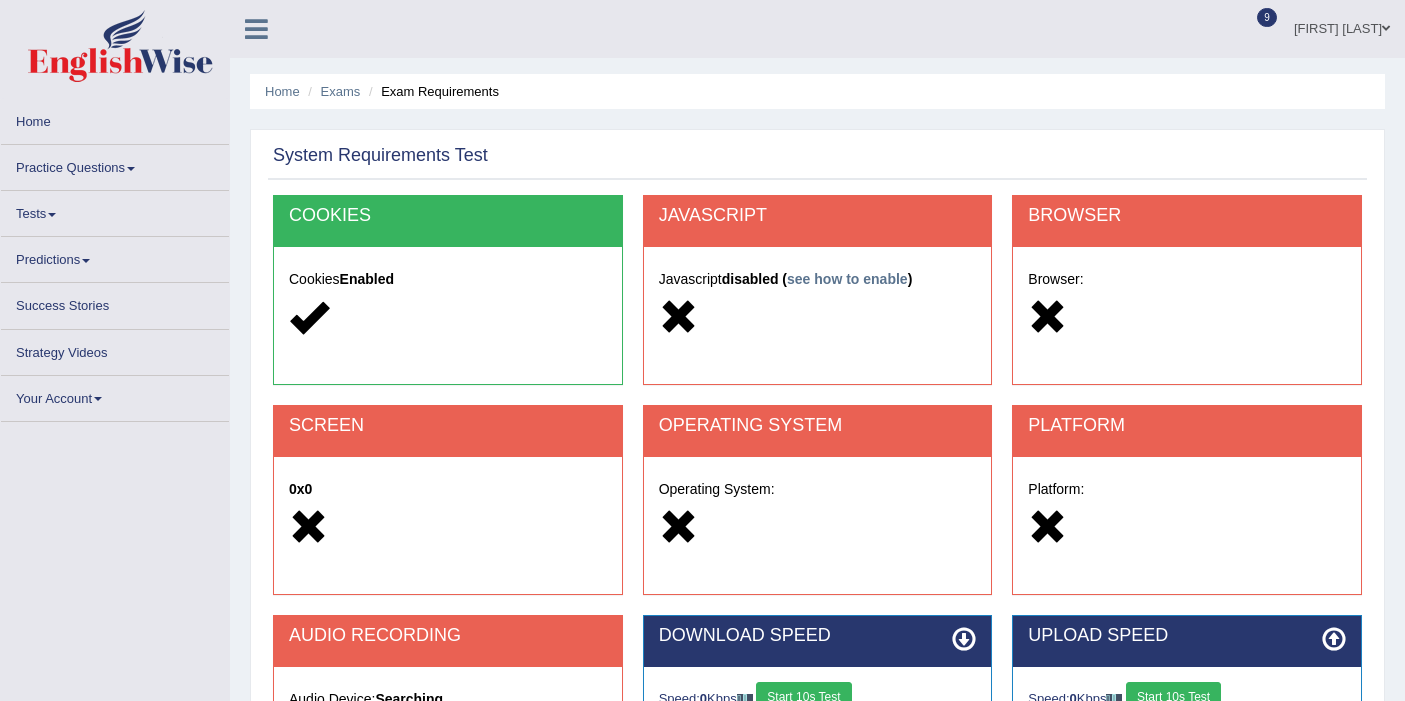 scroll, scrollTop: 0, scrollLeft: 0, axis: both 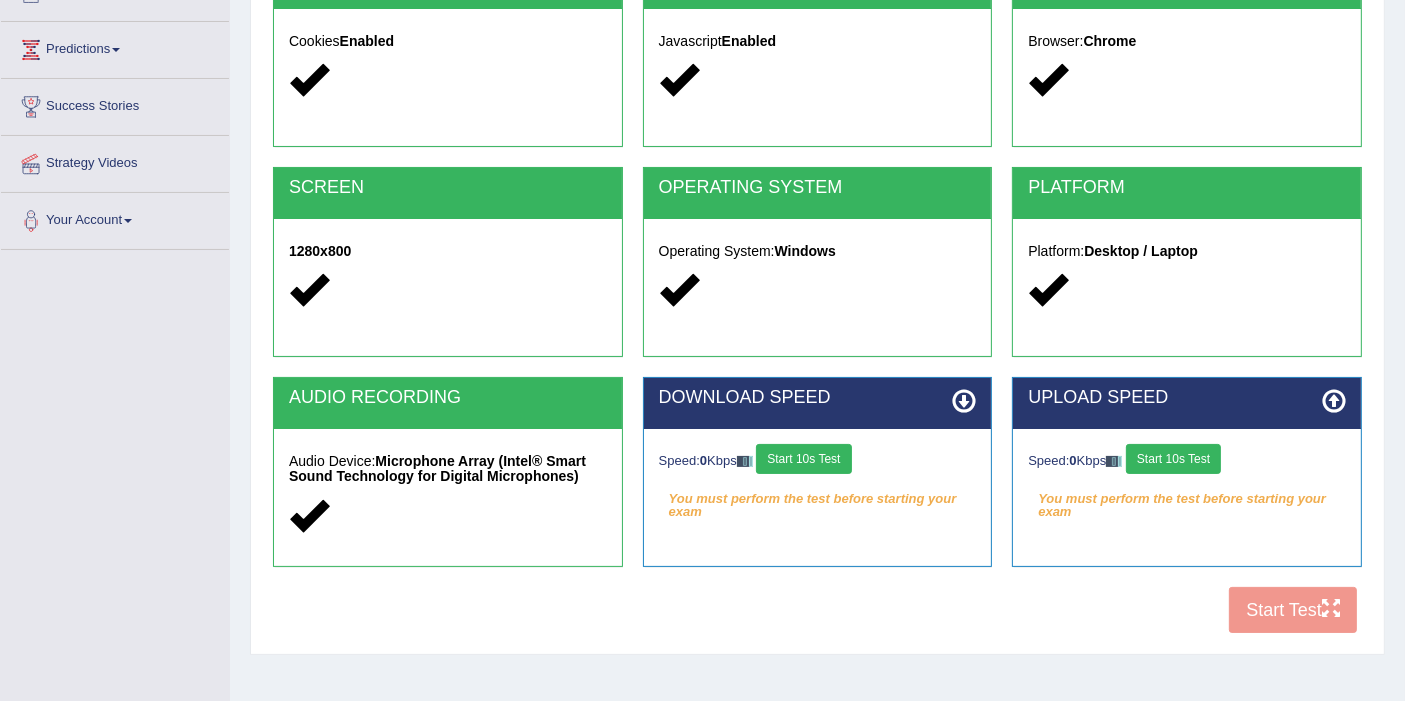 click on "Start 10s Test" at bounding box center (803, 459) 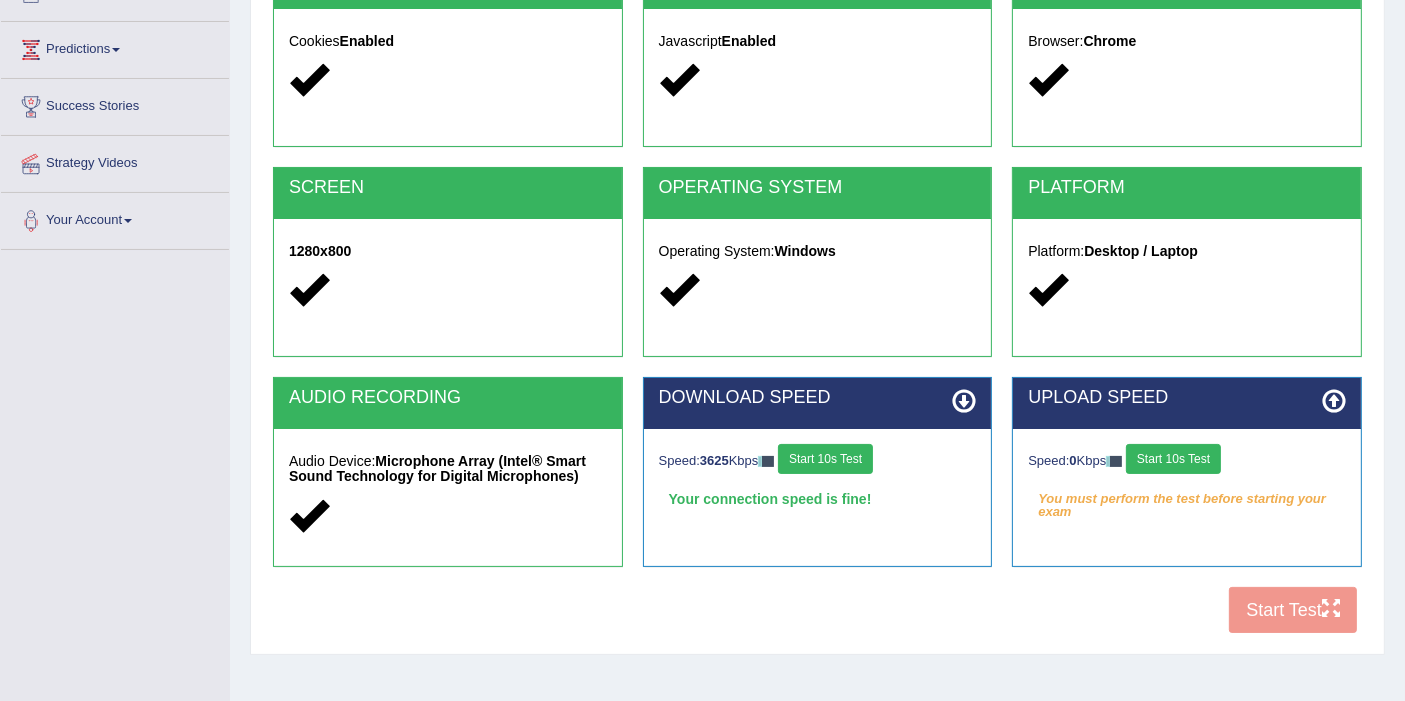 click on "Start 10s Test" at bounding box center [1173, 459] 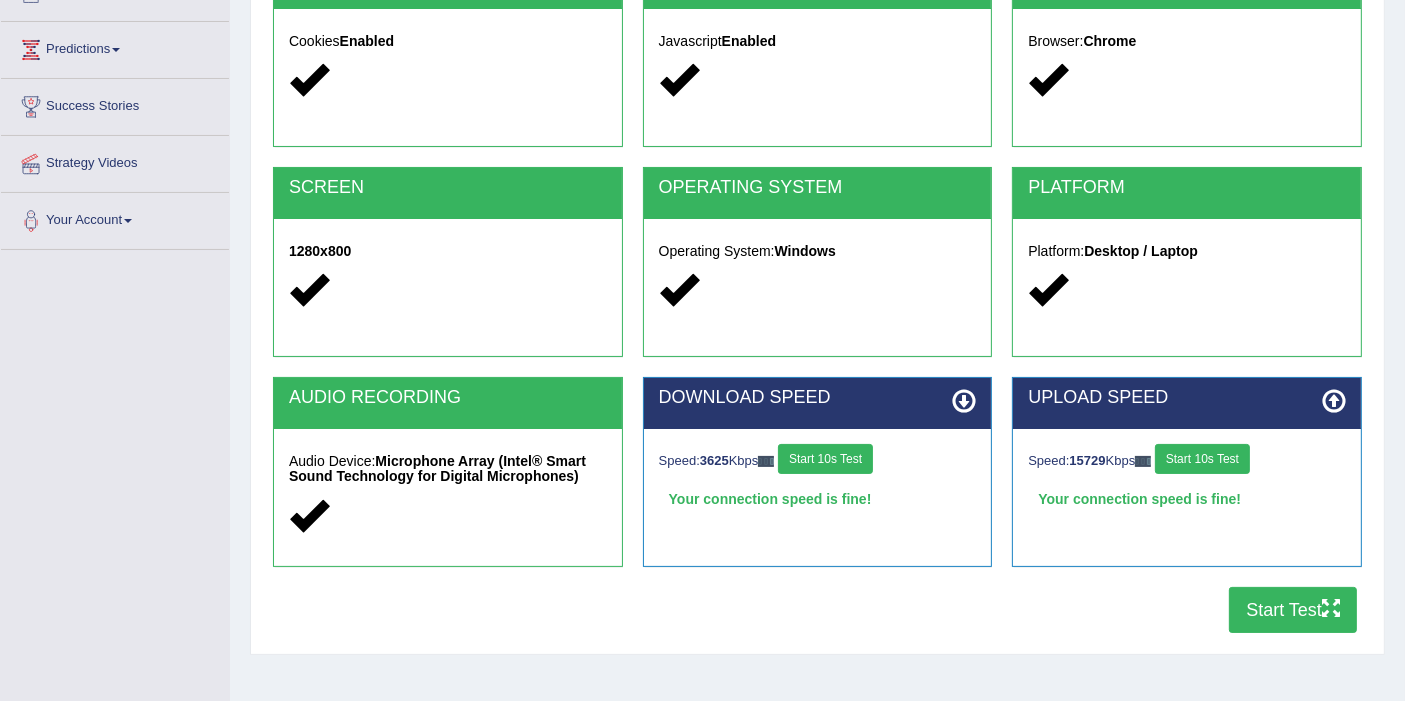 click on "Start Test" at bounding box center [1293, 610] 